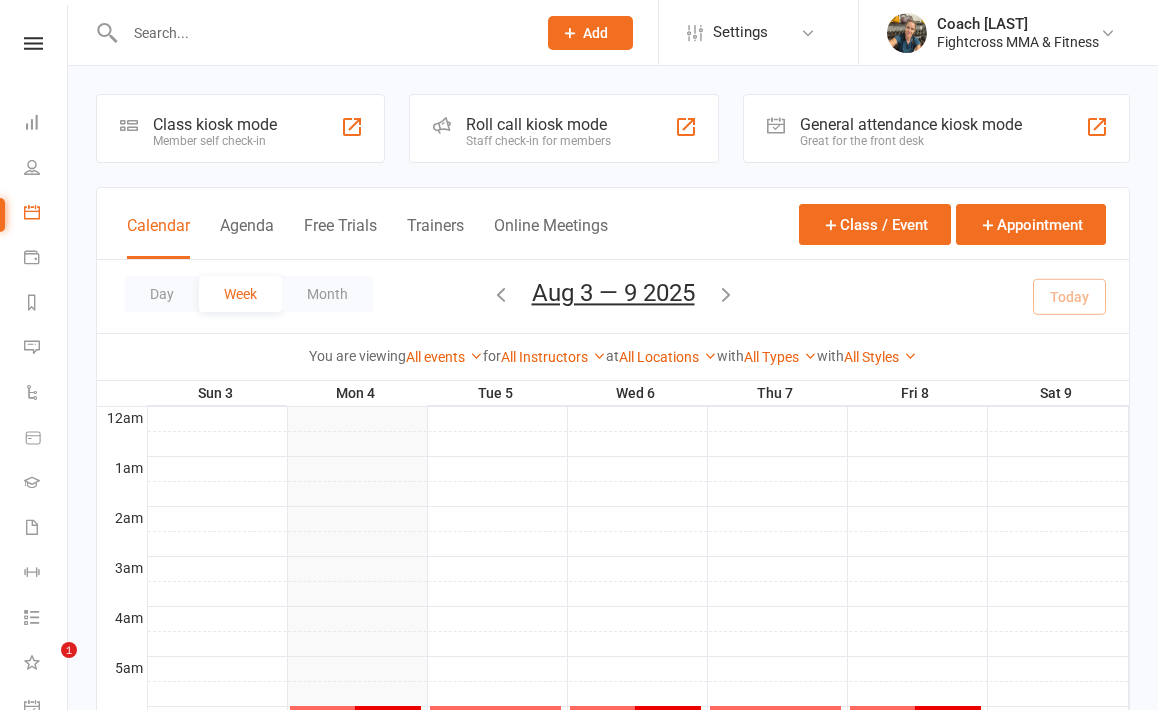 scroll, scrollTop: 800, scrollLeft: 0, axis: vertical 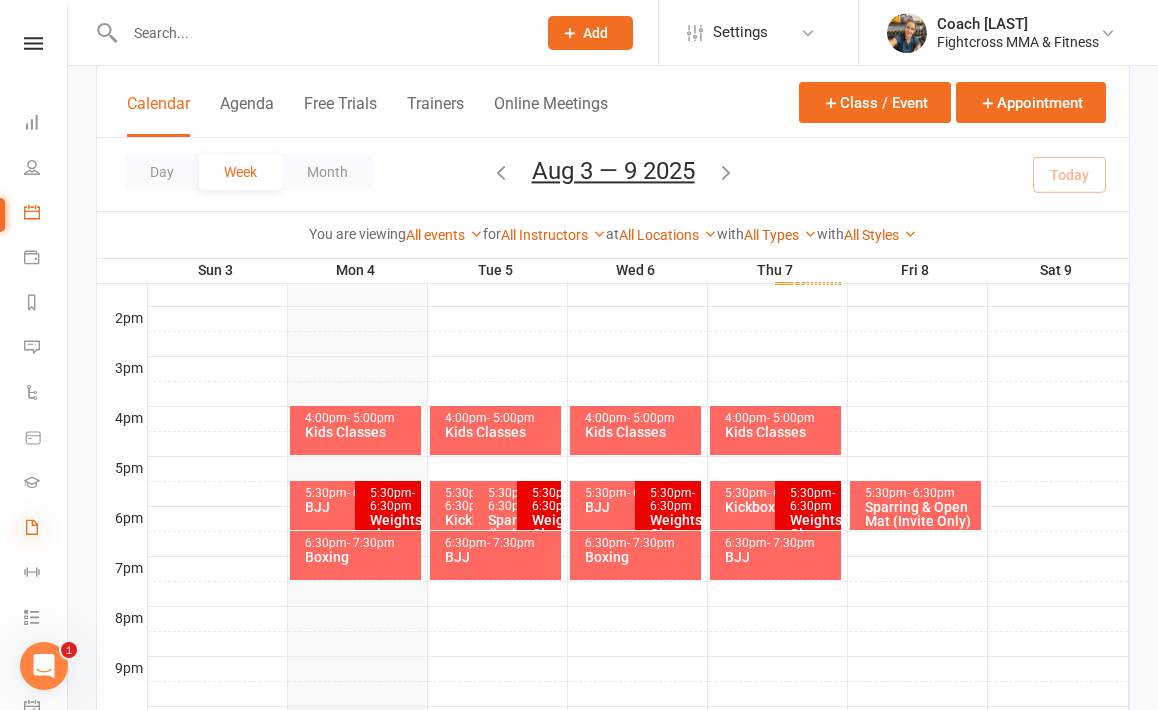 click at bounding box center [32, 527] 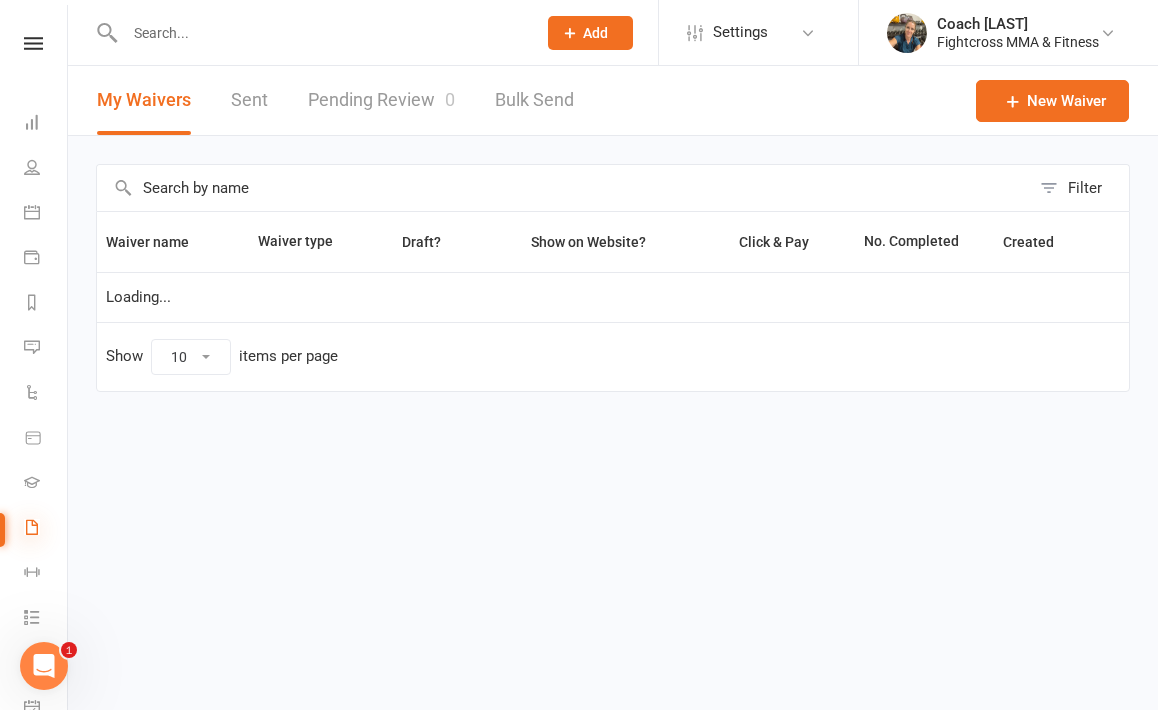 select on "50" 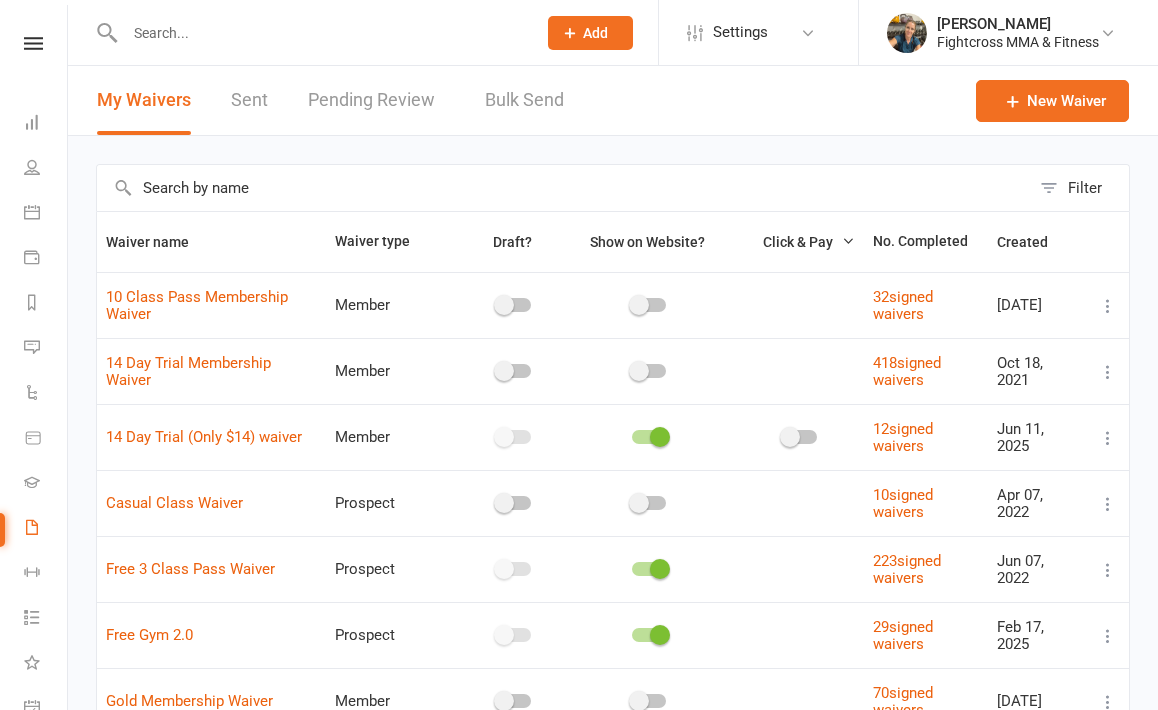select on "50" 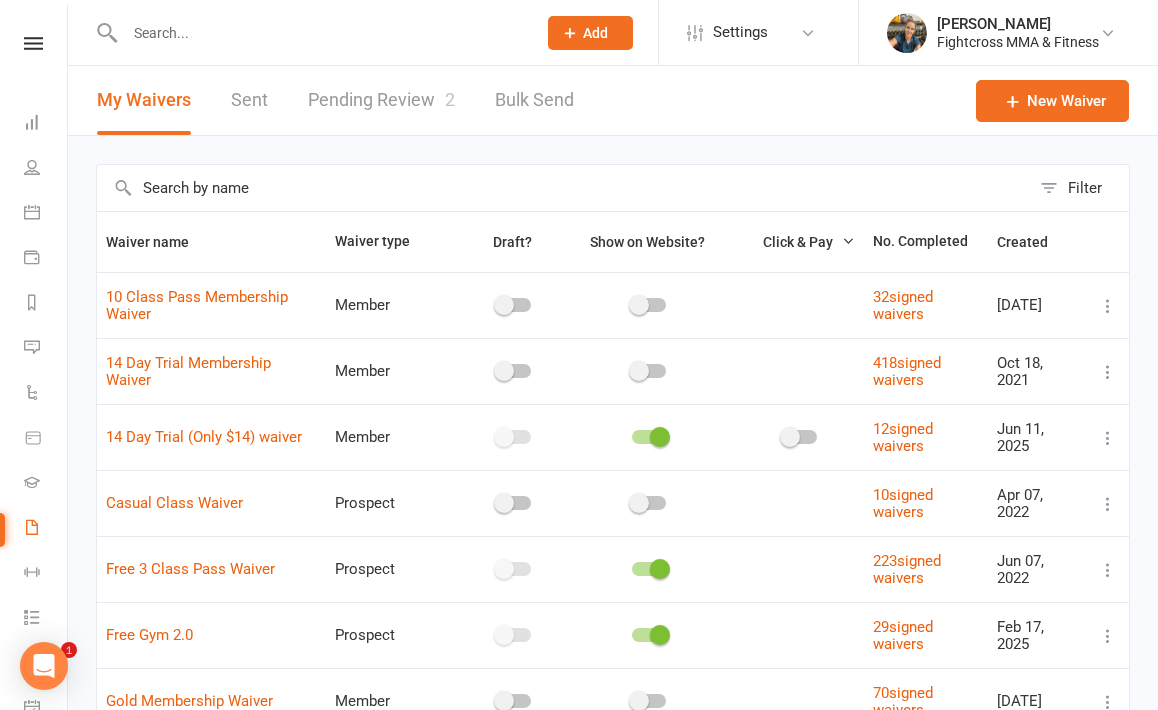 click on "Pending Review 2" at bounding box center (381, 100) 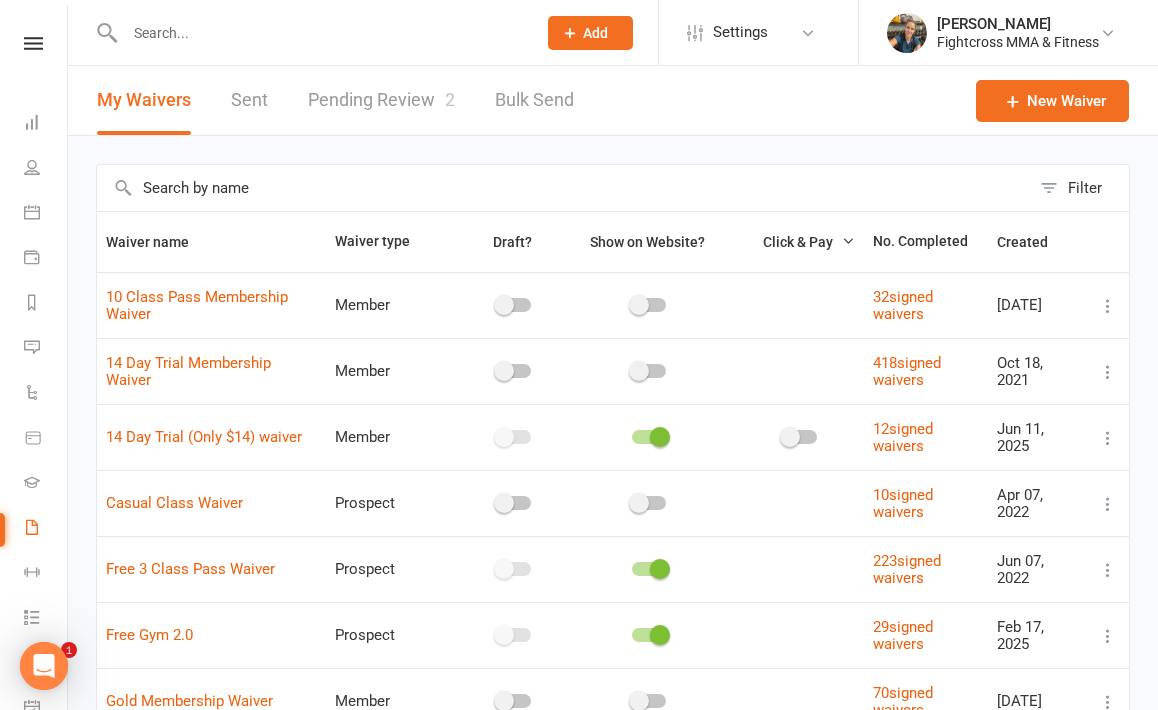scroll, scrollTop: 0, scrollLeft: 0, axis: both 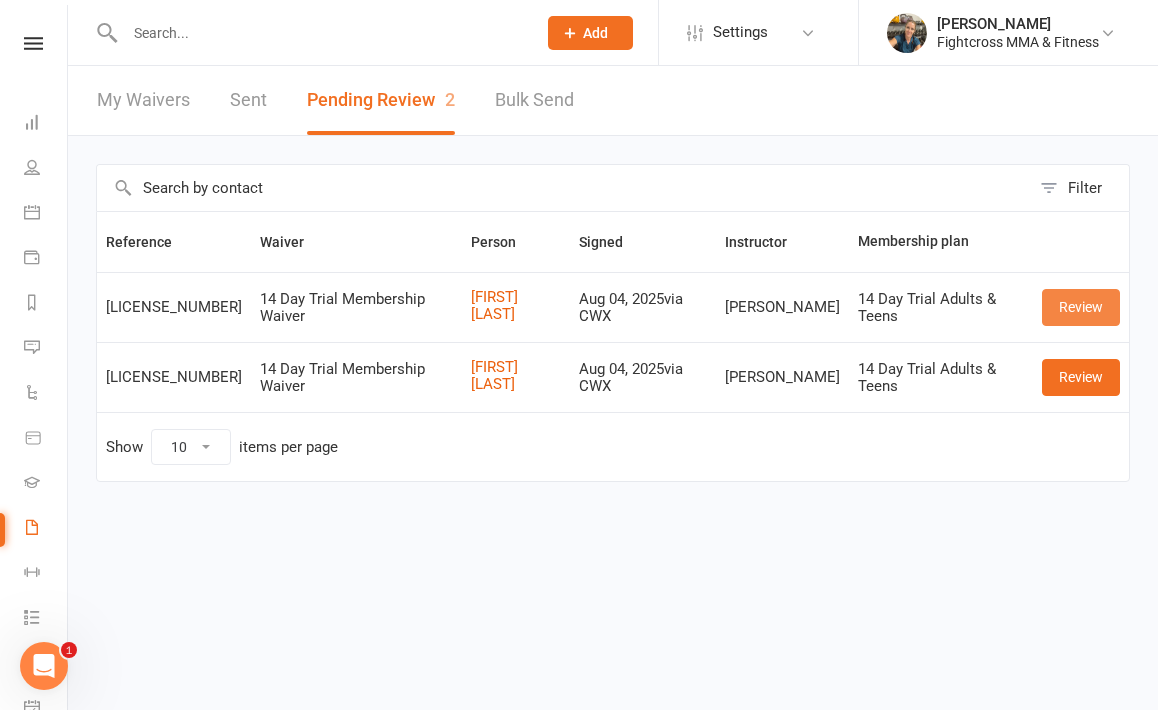 click on "Review" at bounding box center (1081, 307) 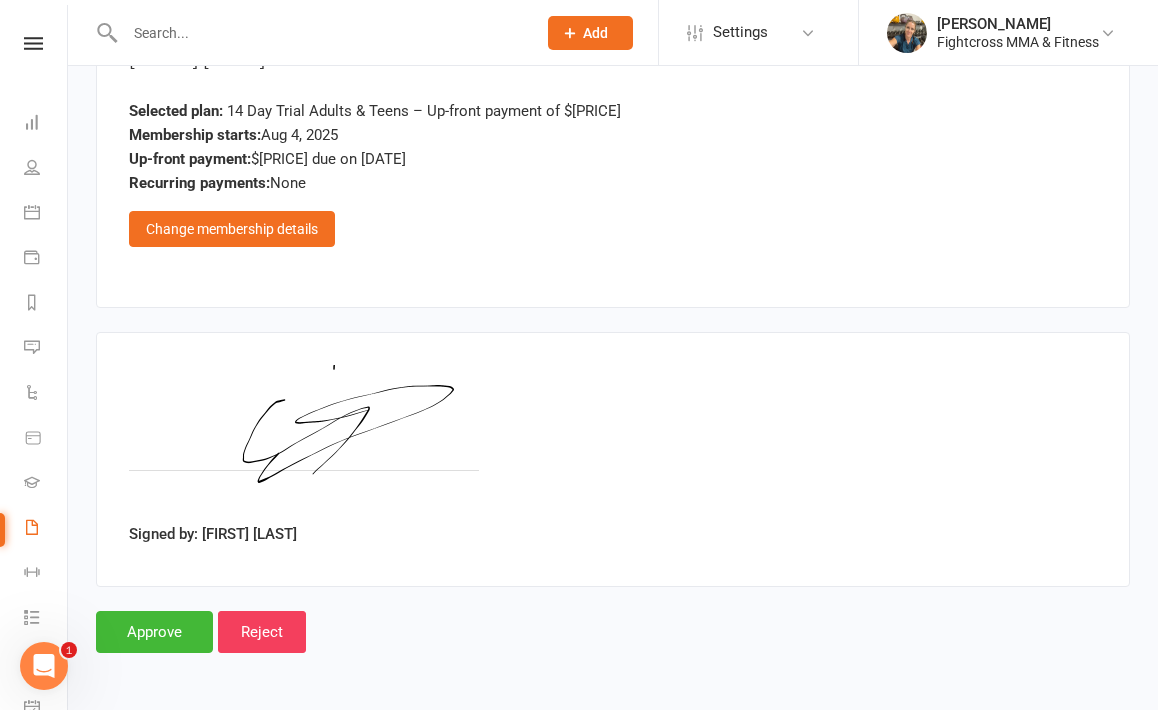 scroll, scrollTop: 2777, scrollLeft: 0, axis: vertical 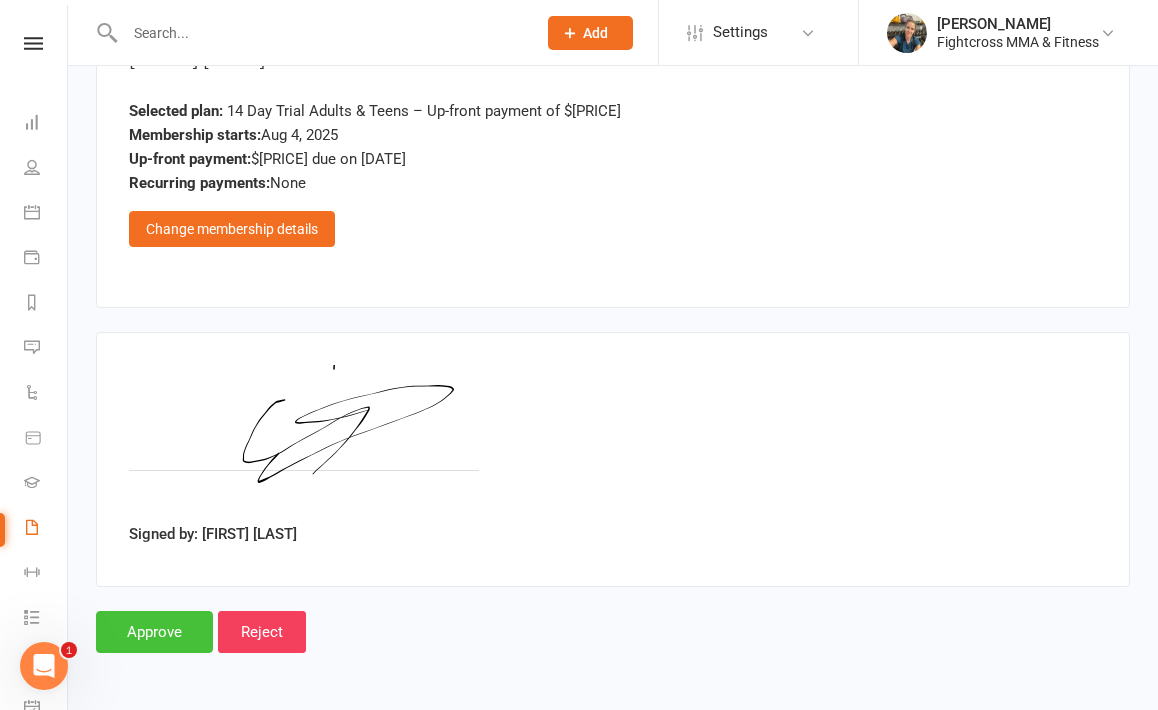 click on "Approve" at bounding box center [154, 632] 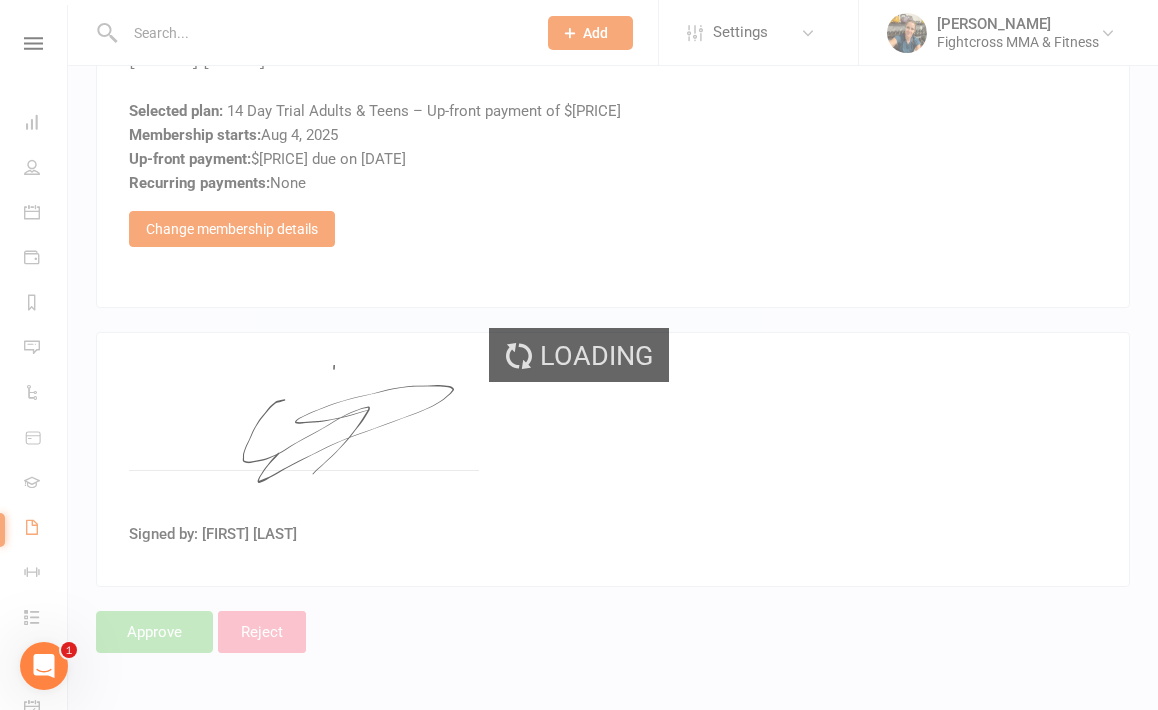 scroll, scrollTop: 0, scrollLeft: 0, axis: both 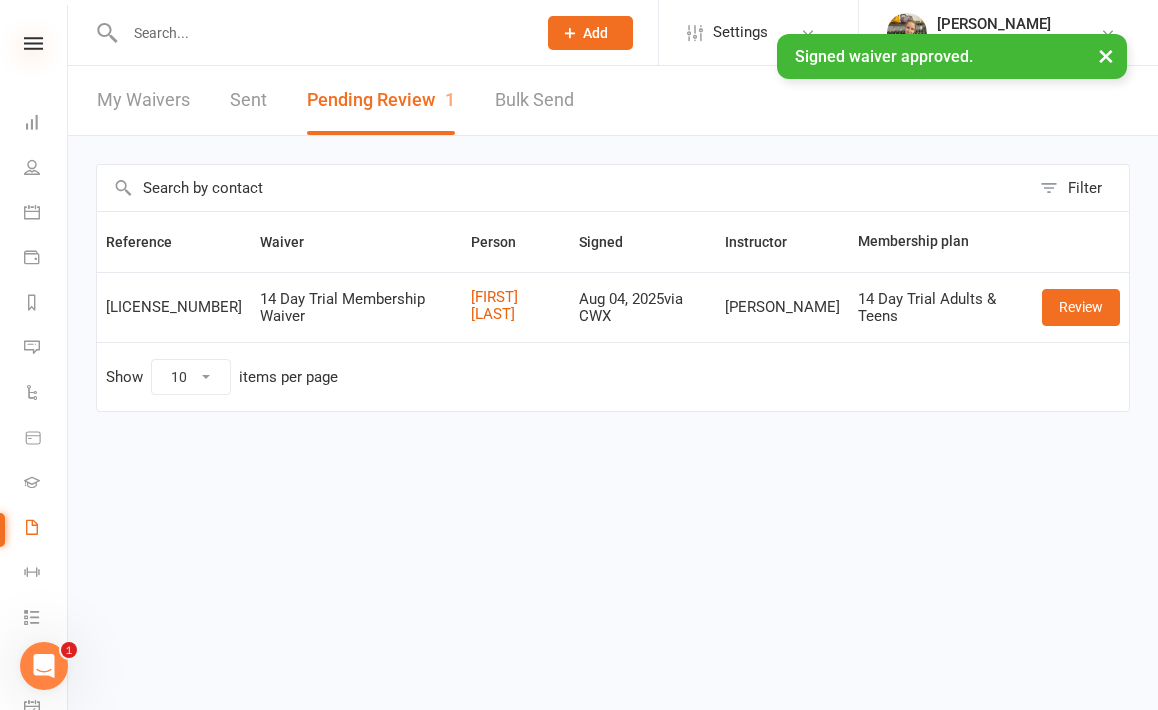 click at bounding box center [33, 43] 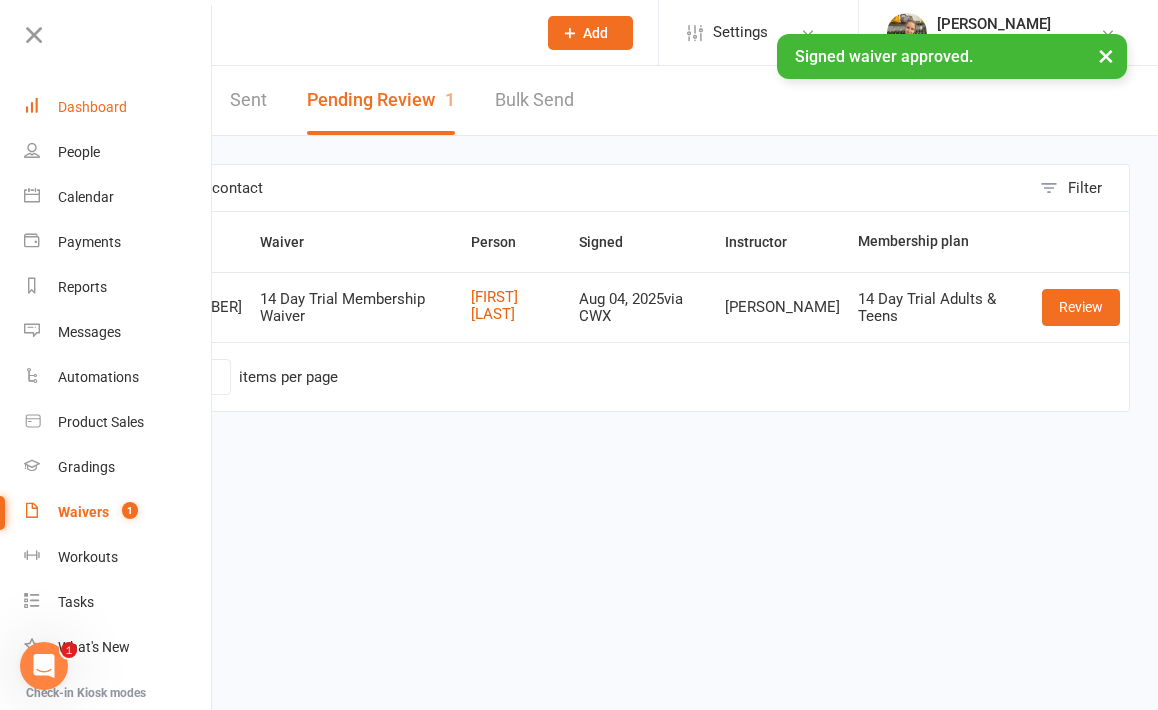 click on "Dashboard" at bounding box center [92, 107] 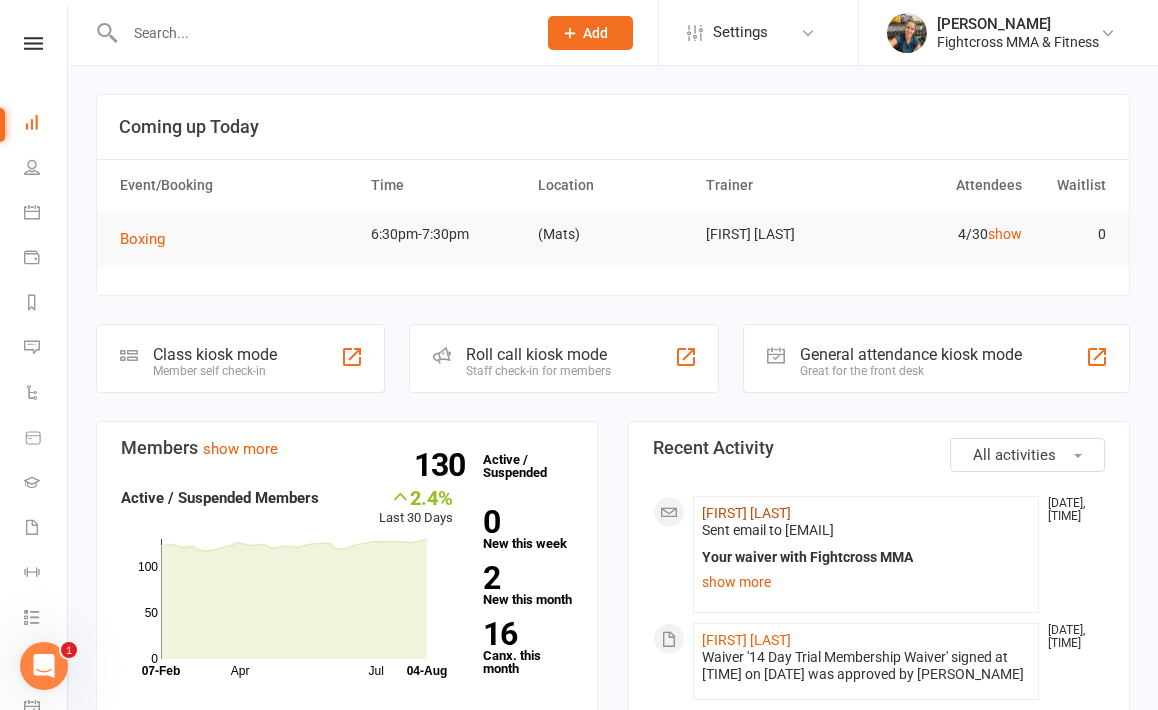 click on "[FIRST] [LAST]" 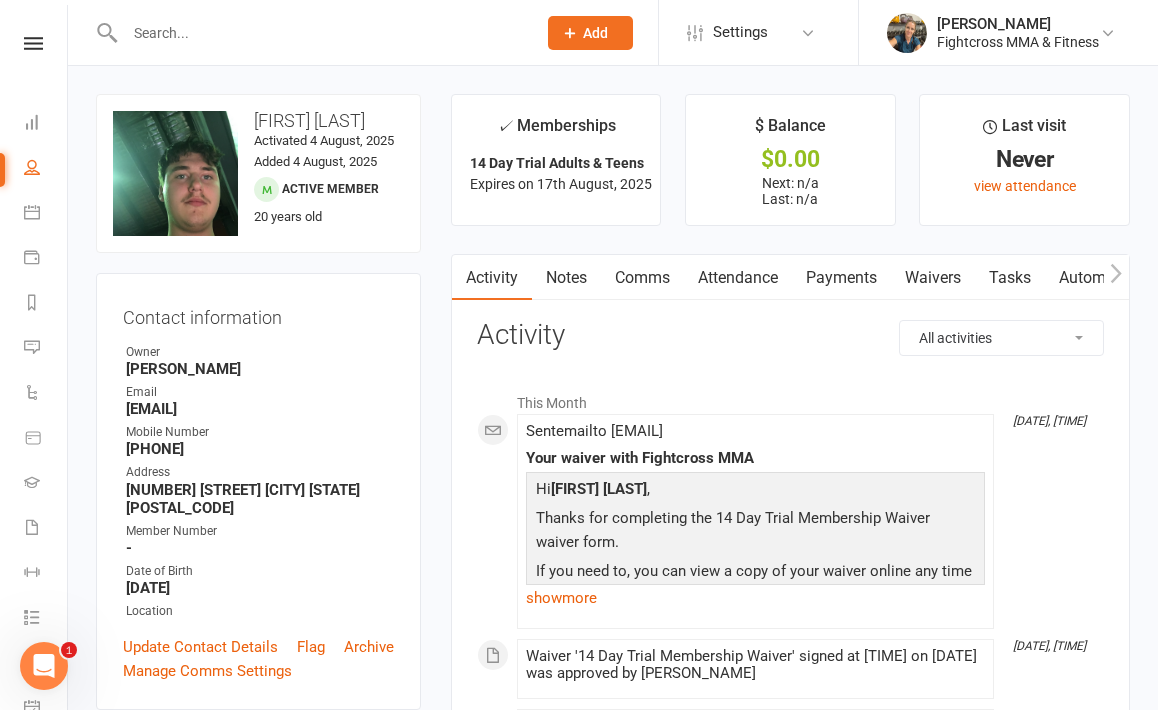 click on "Payments" at bounding box center (841, 278) 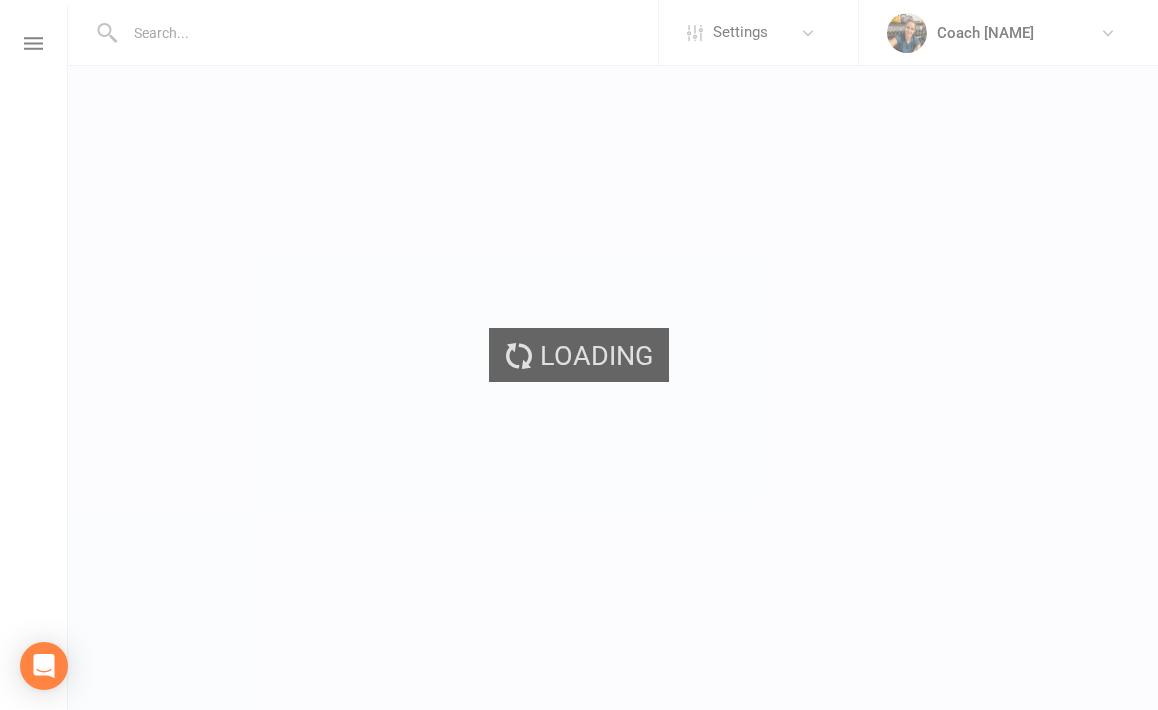 scroll, scrollTop: 0, scrollLeft: 0, axis: both 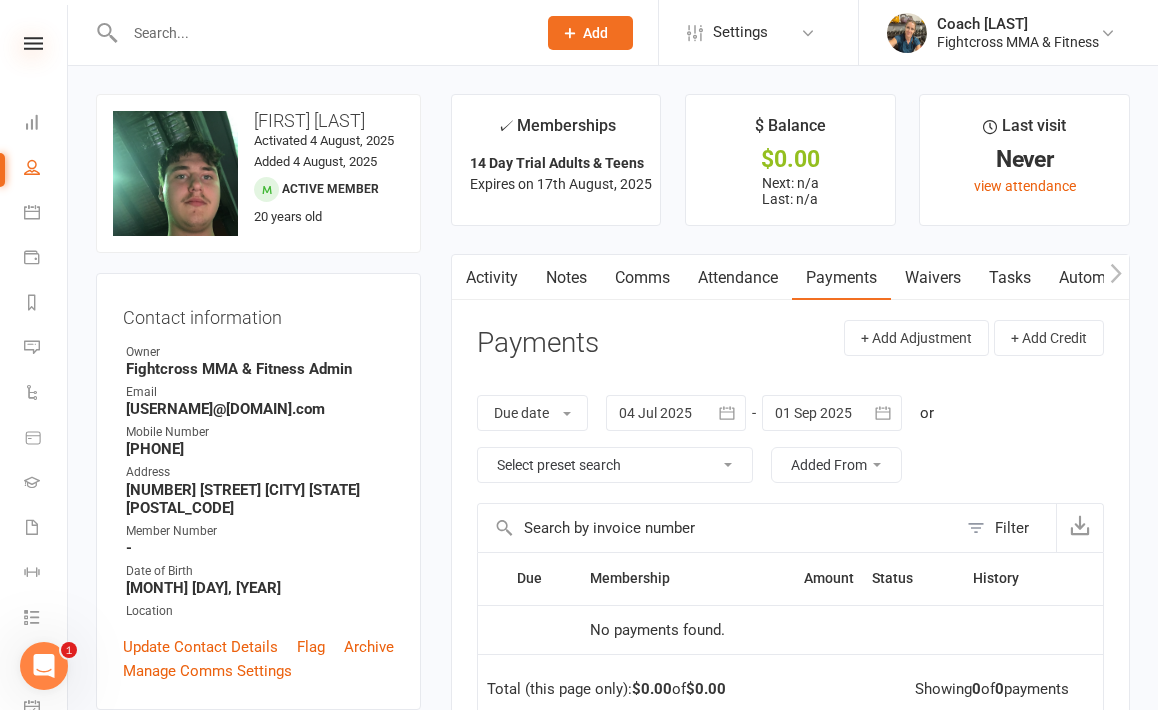 click at bounding box center (33, 43) 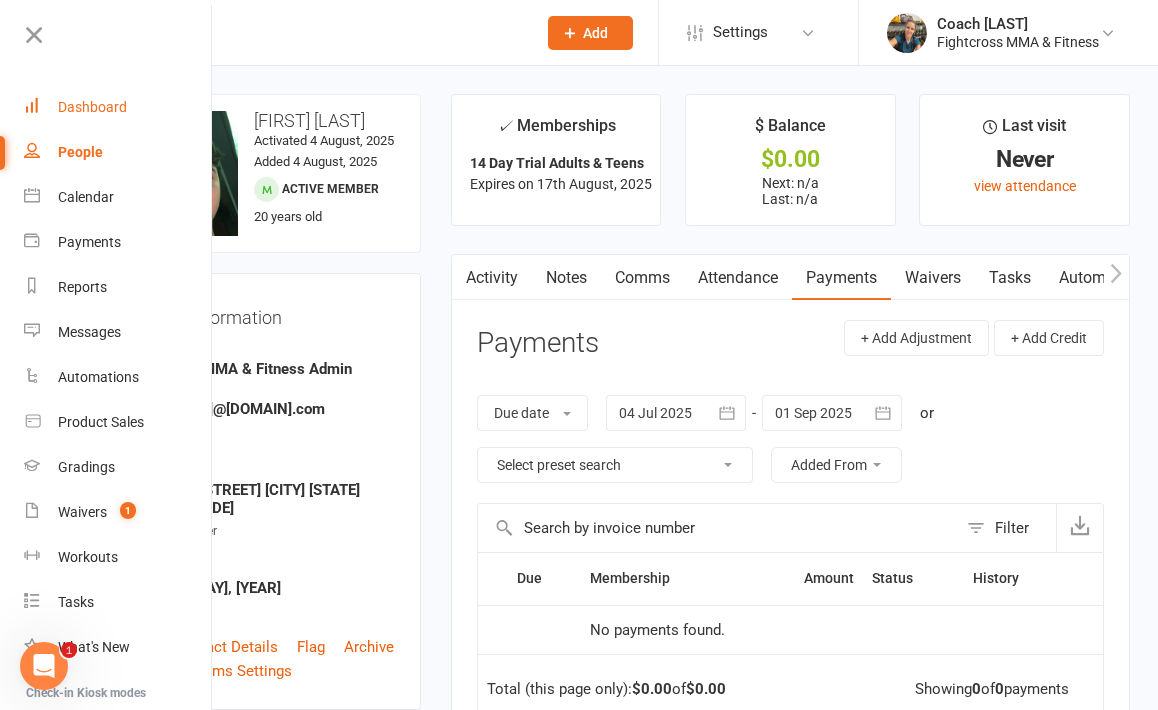 click on "Dashboard" at bounding box center (92, 107) 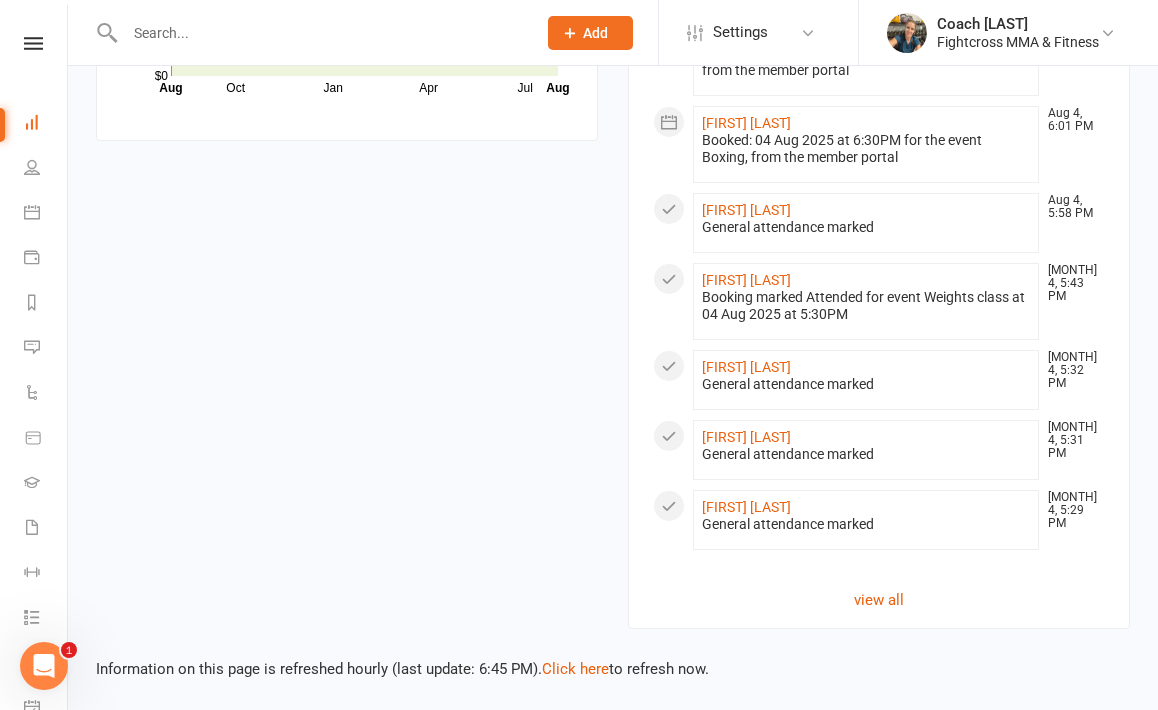 scroll, scrollTop: 1422, scrollLeft: 0, axis: vertical 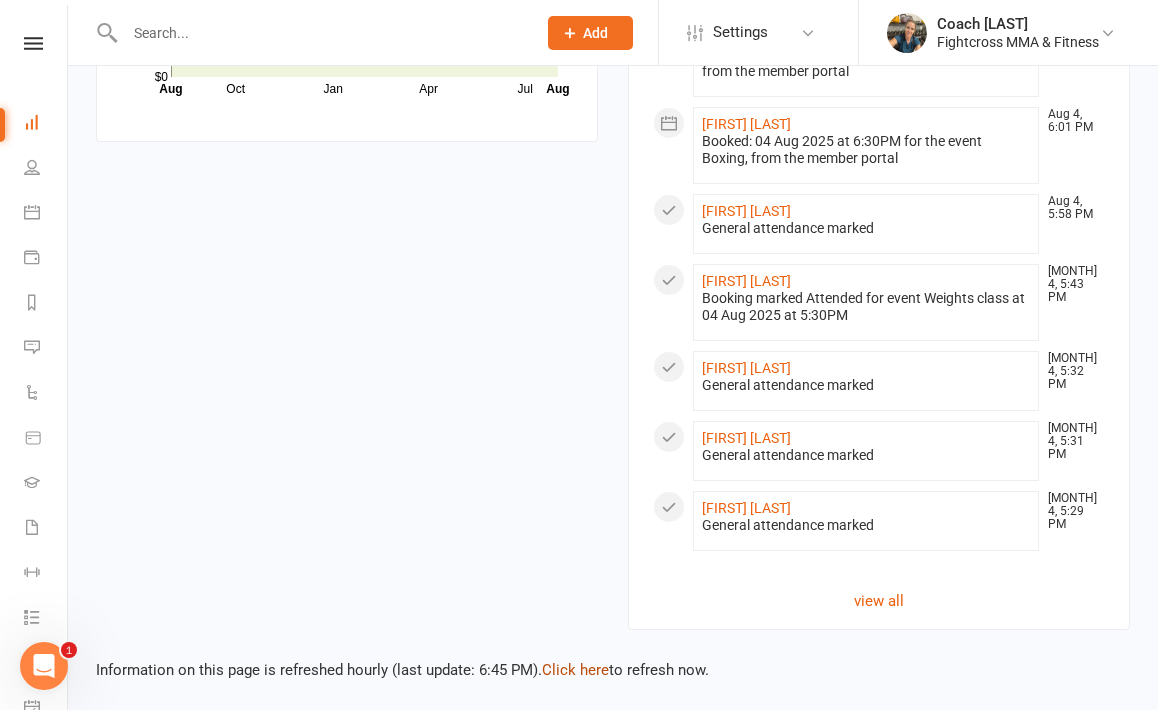 click on "Click here" at bounding box center [575, 670] 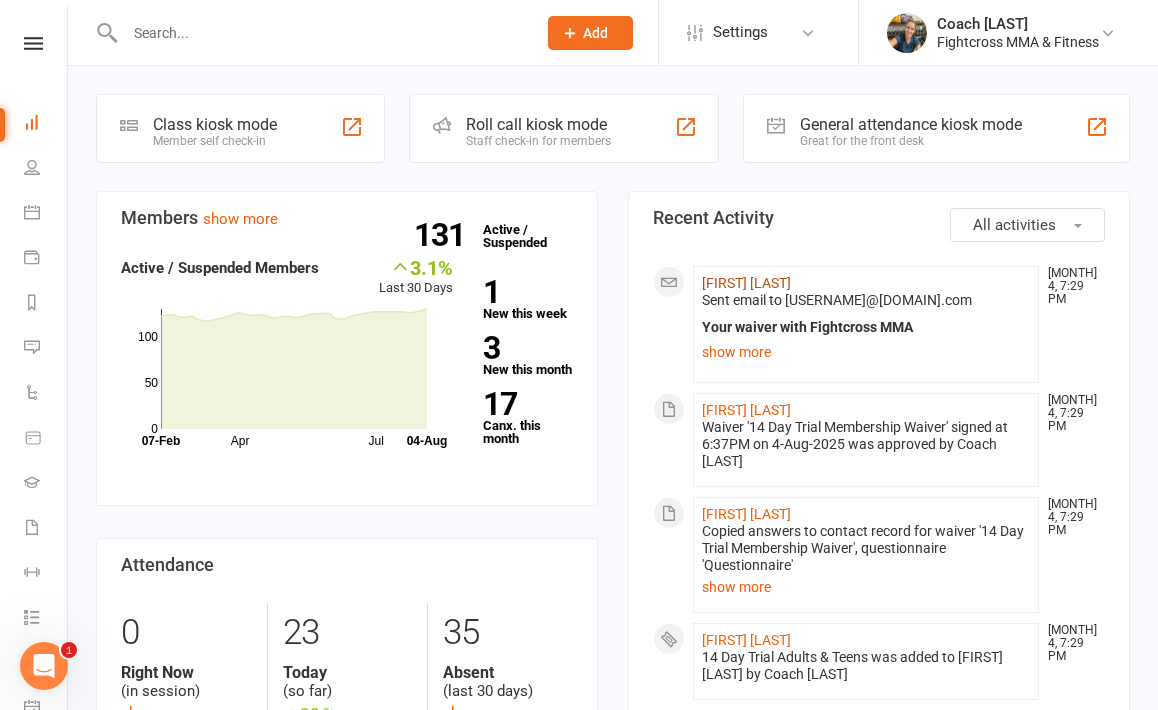 scroll, scrollTop: 0, scrollLeft: 0, axis: both 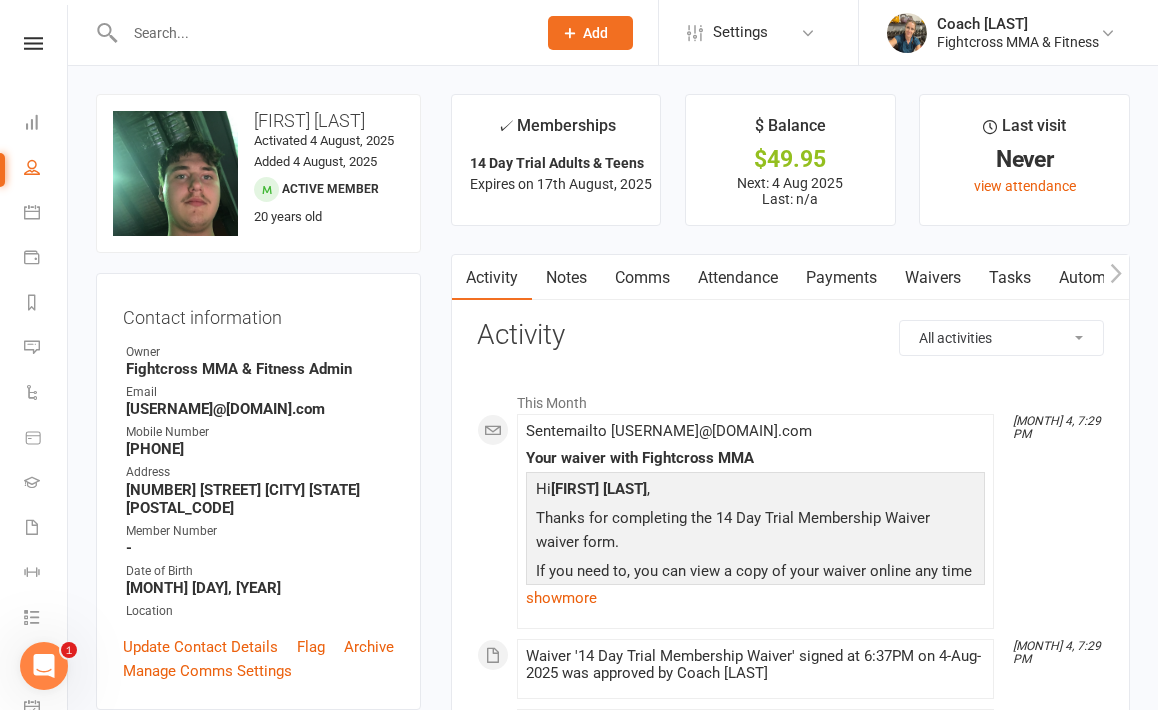 click on "Payments" at bounding box center [841, 278] 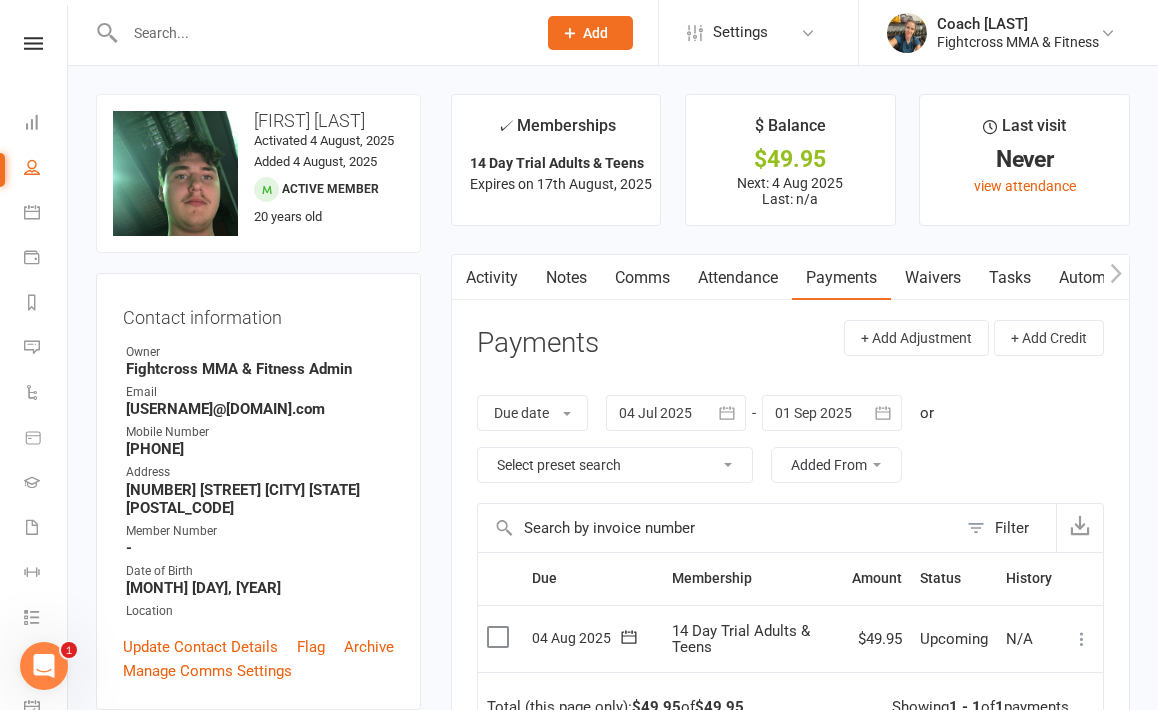 click at bounding box center [500, 637] 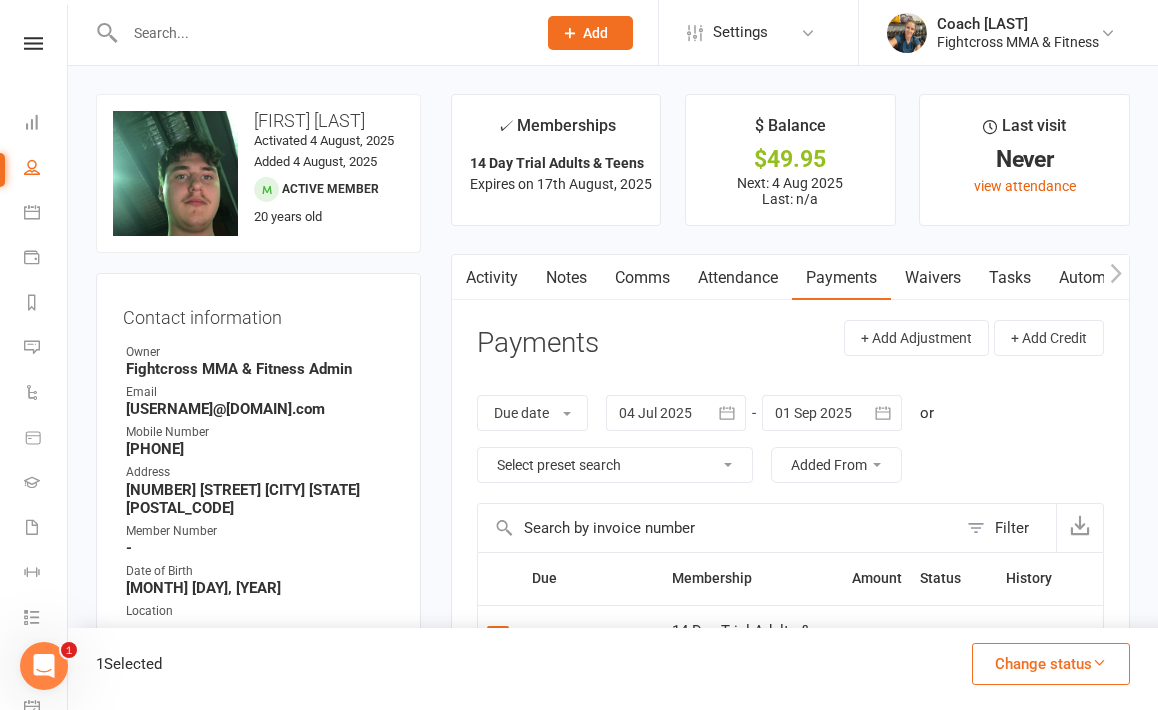click on "Change status" at bounding box center [1051, 664] 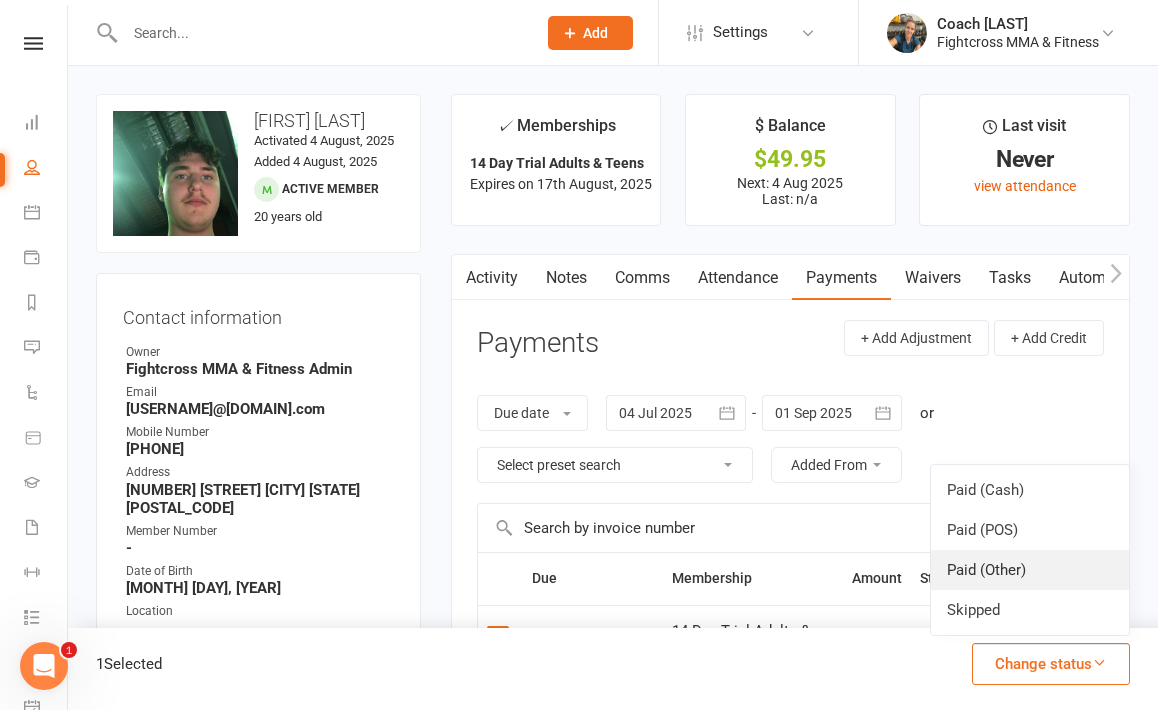 click on "Paid (Other)" at bounding box center [1030, 570] 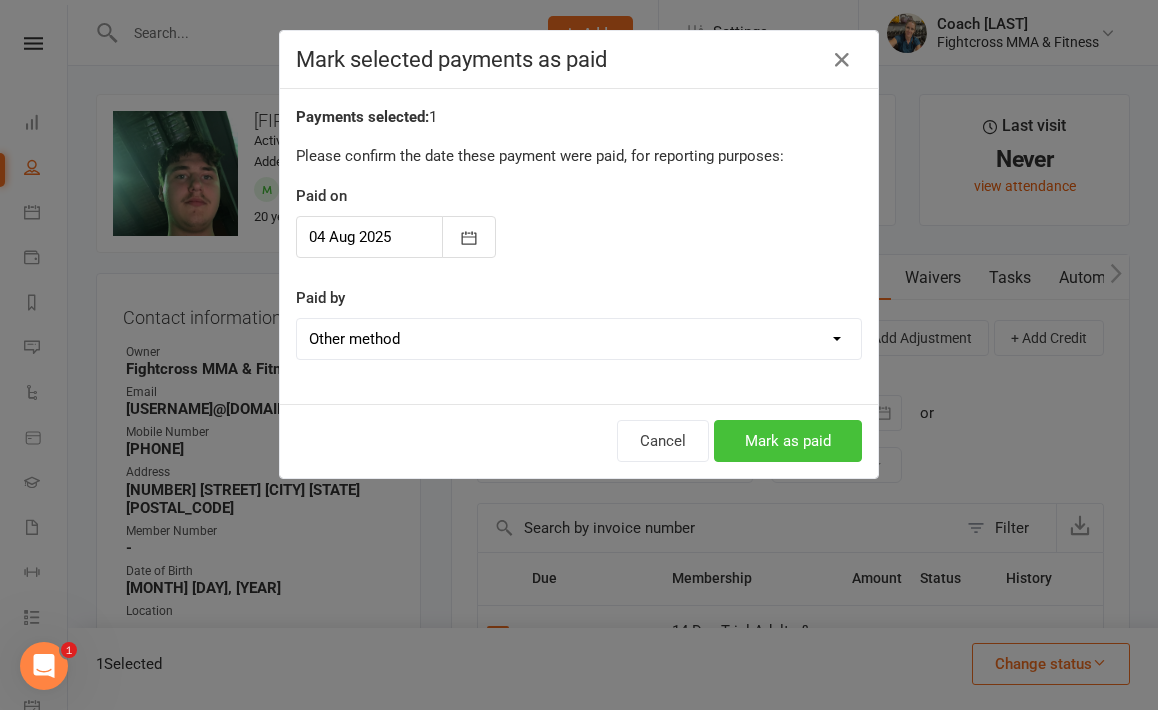 click on "Mark as paid" at bounding box center [788, 441] 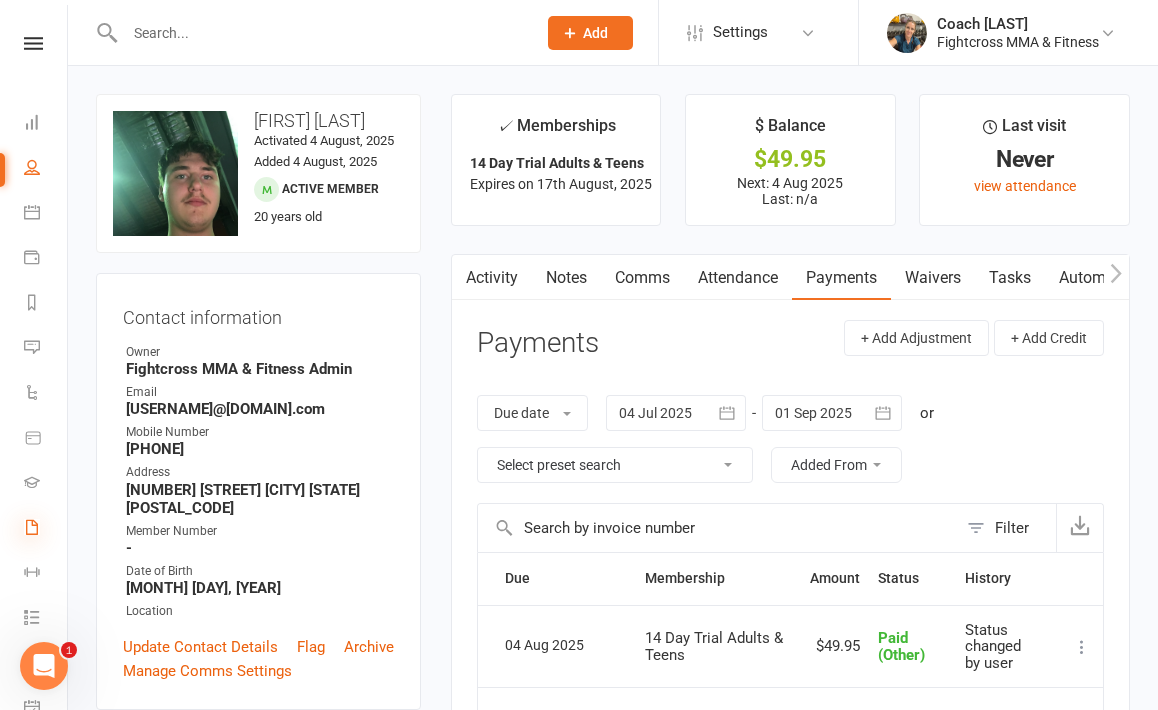 click at bounding box center (32, 527) 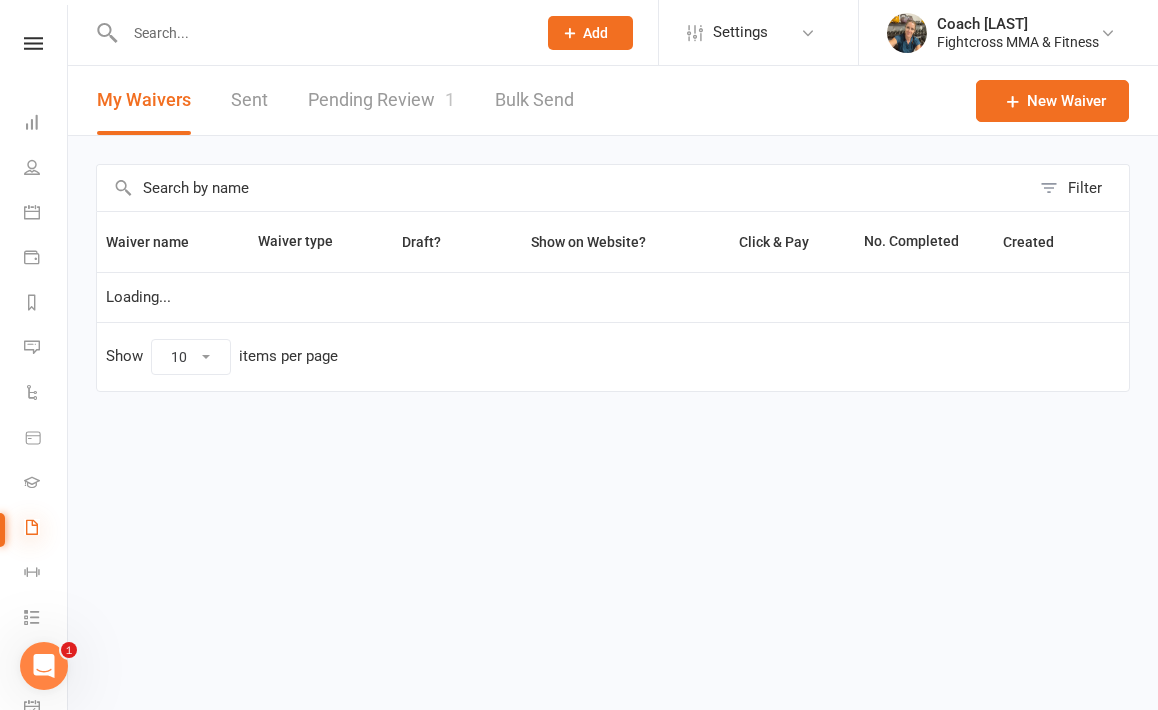 select on "50" 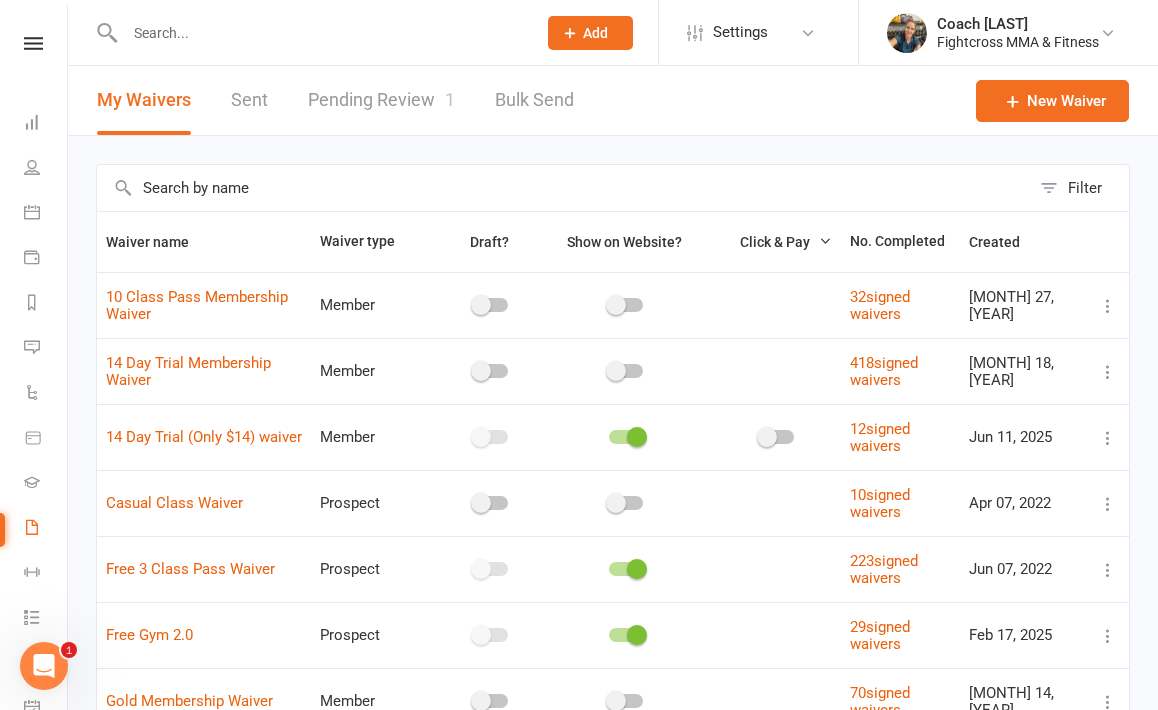 click on "Pending Review 1" at bounding box center [381, 100] 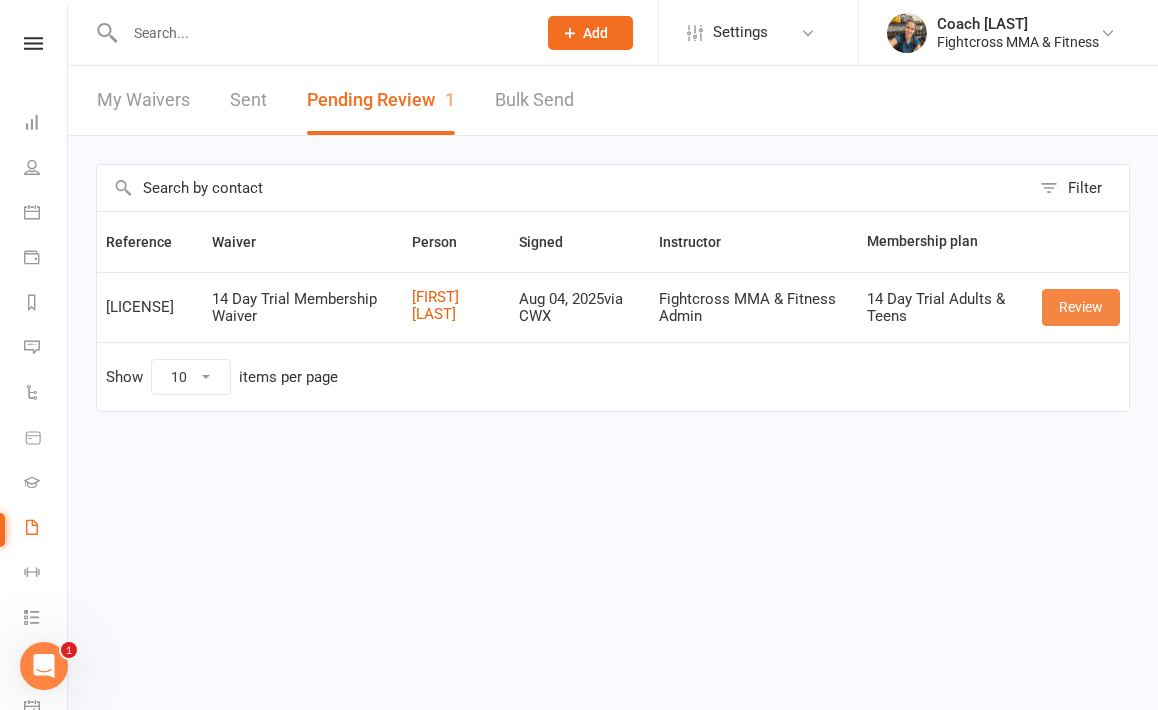click on "Review" at bounding box center (1081, 307) 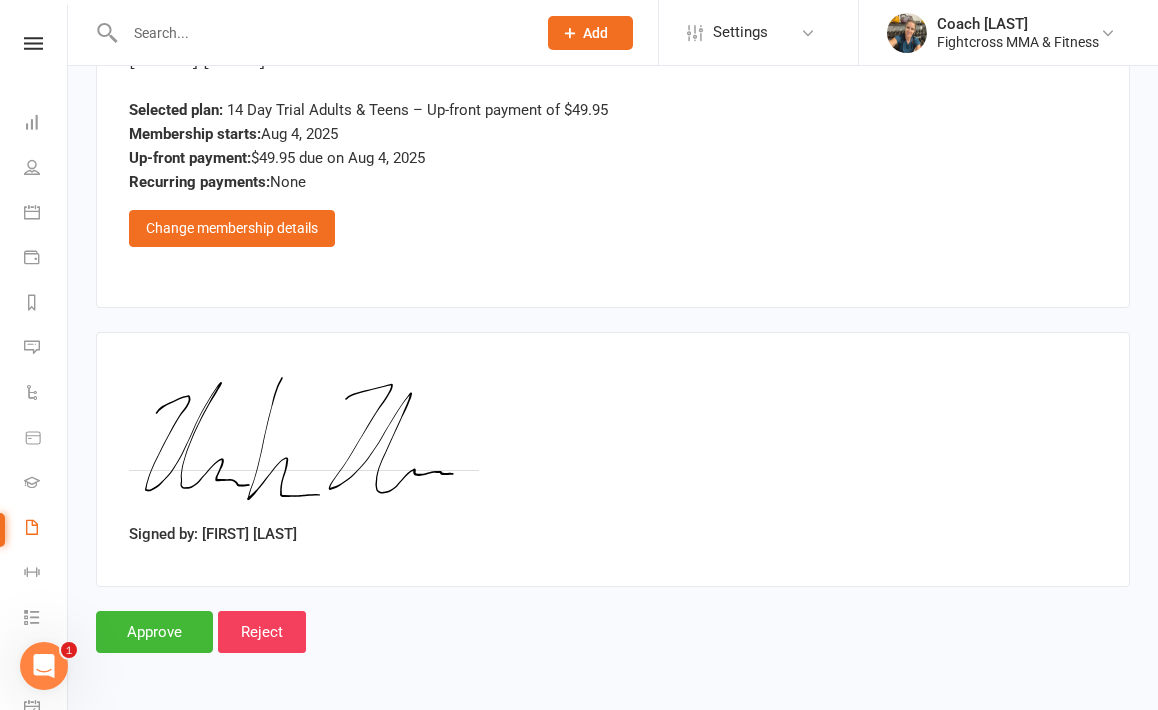 scroll, scrollTop: 2777, scrollLeft: 0, axis: vertical 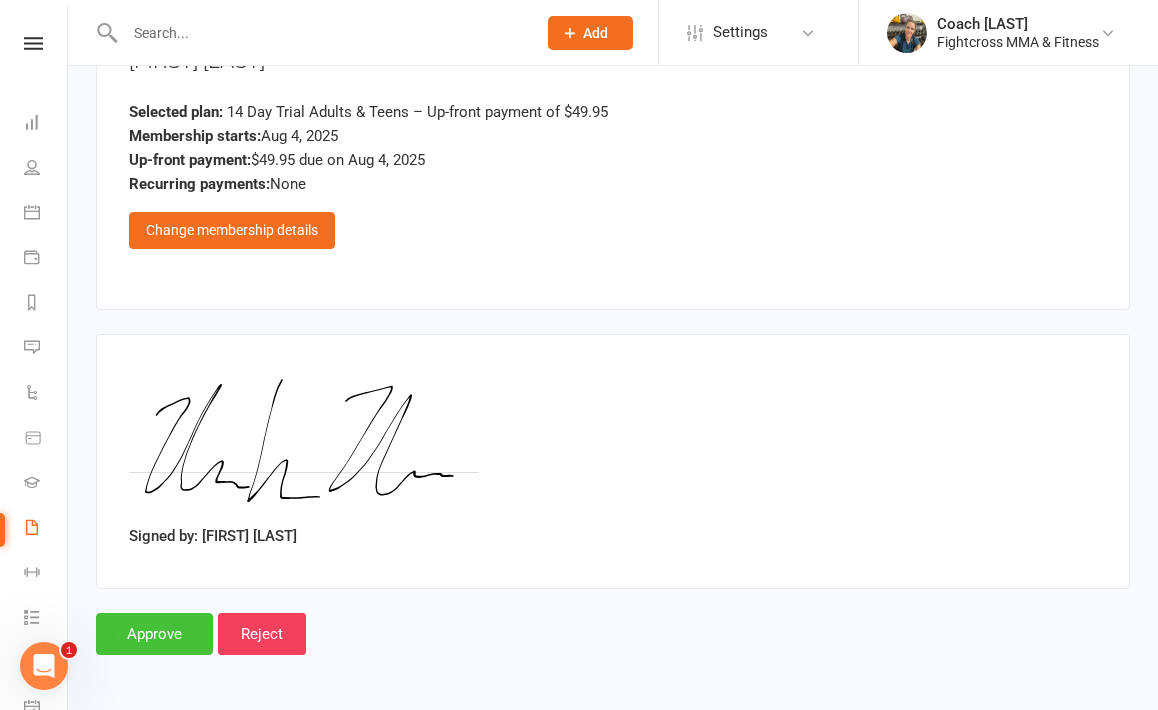 click on "Approve" at bounding box center (154, 634) 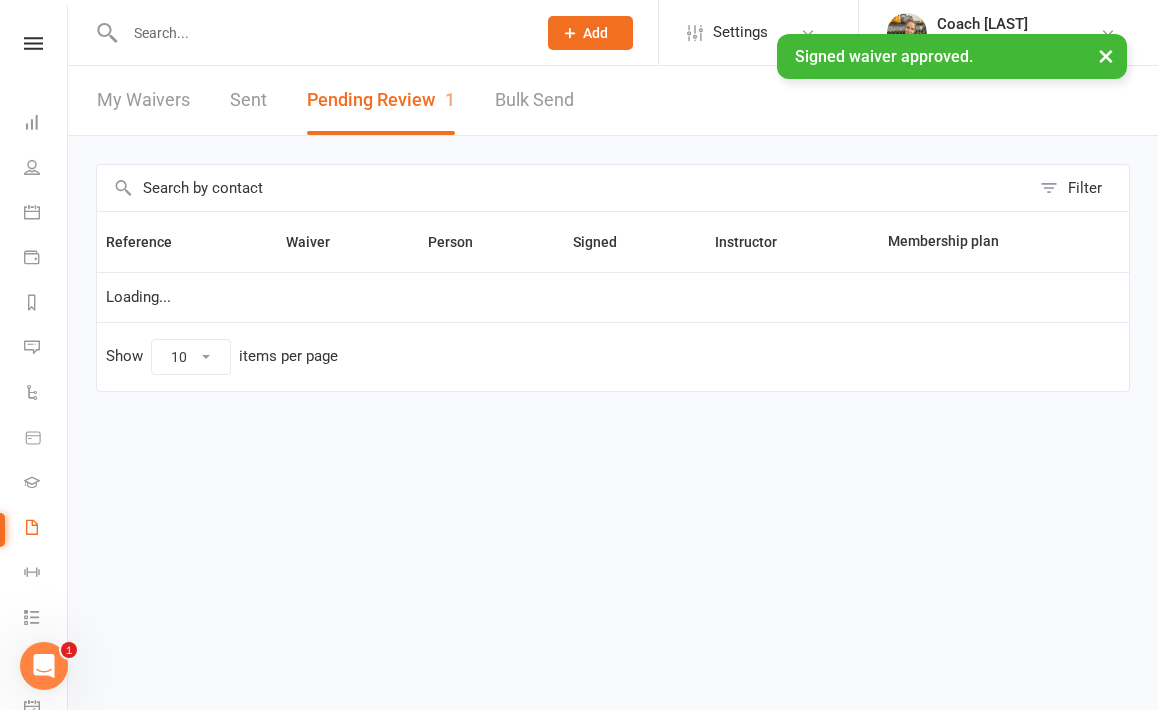 scroll, scrollTop: 0, scrollLeft: 0, axis: both 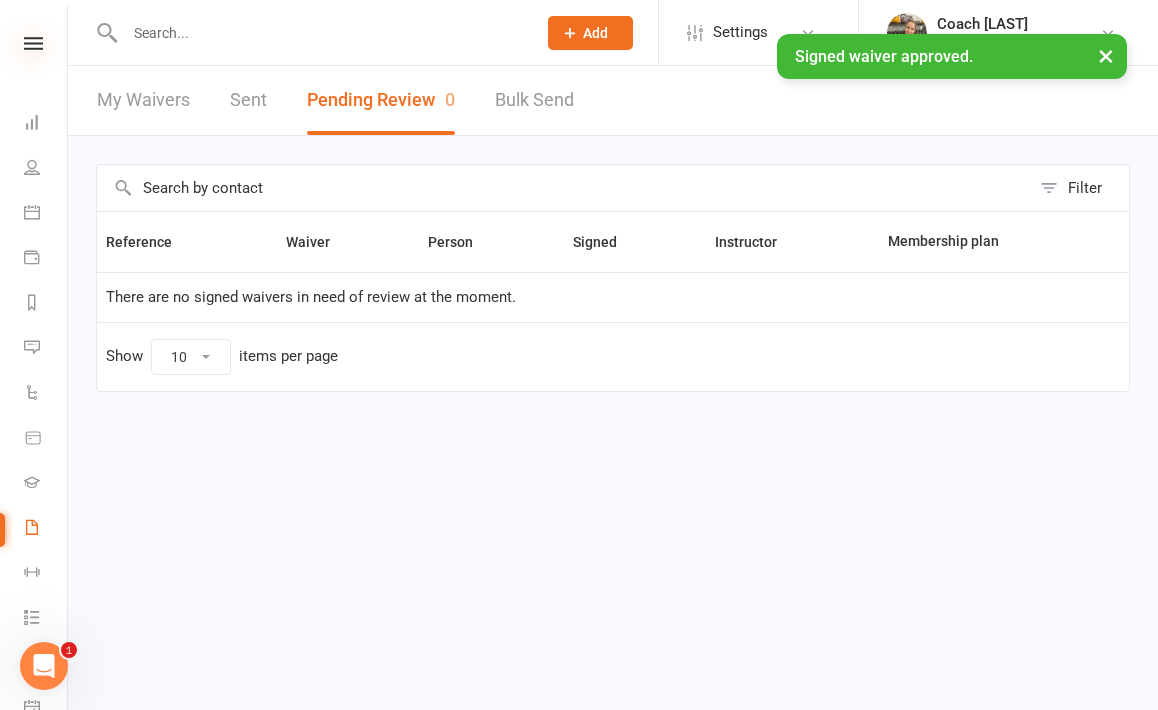 click at bounding box center (33, 43) 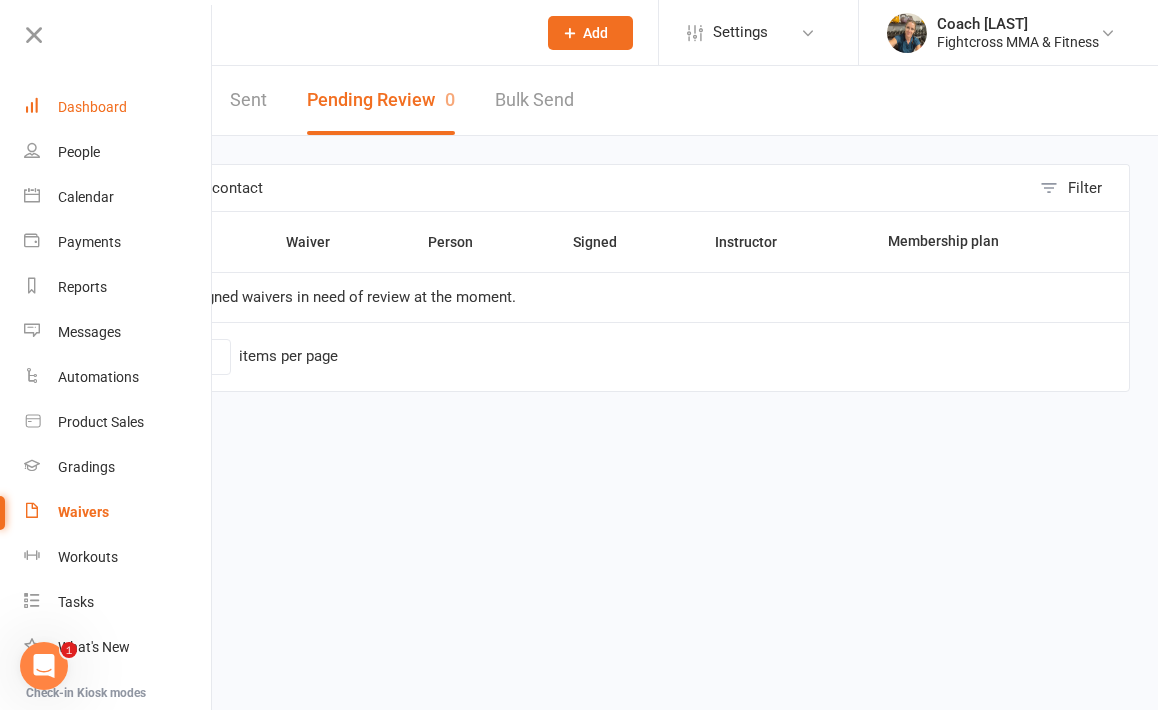 click on "Dashboard" at bounding box center (92, 107) 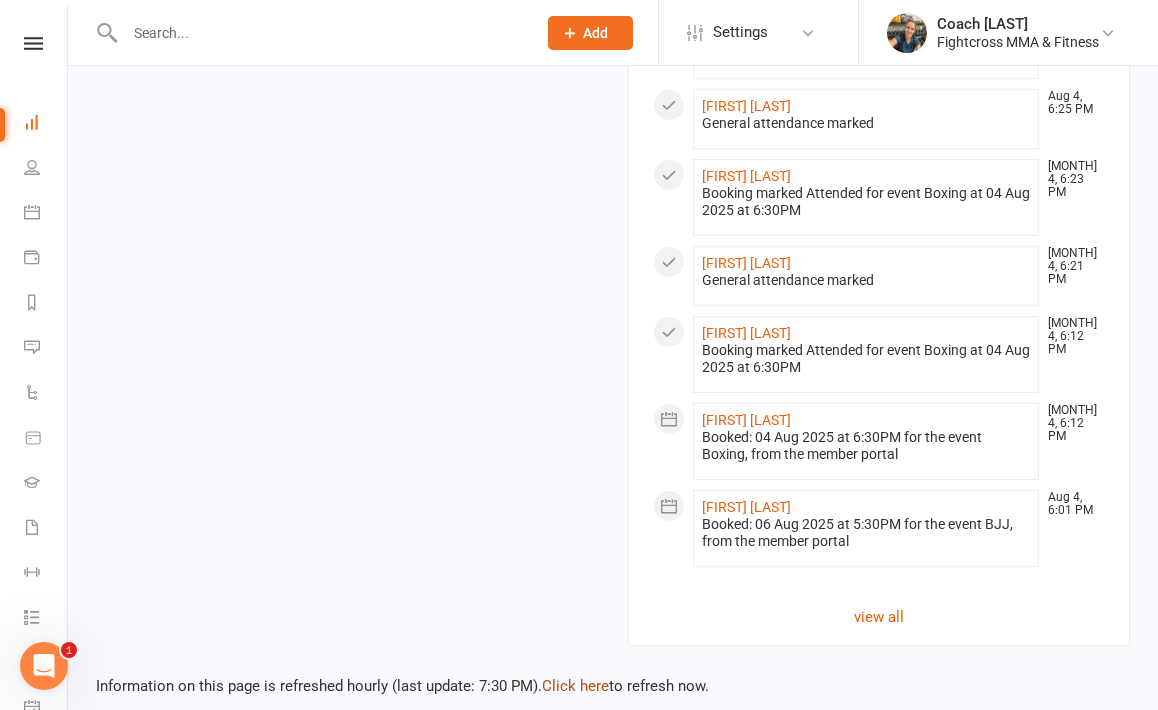 scroll, scrollTop: 1552, scrollLeft: 0, axis: vertical 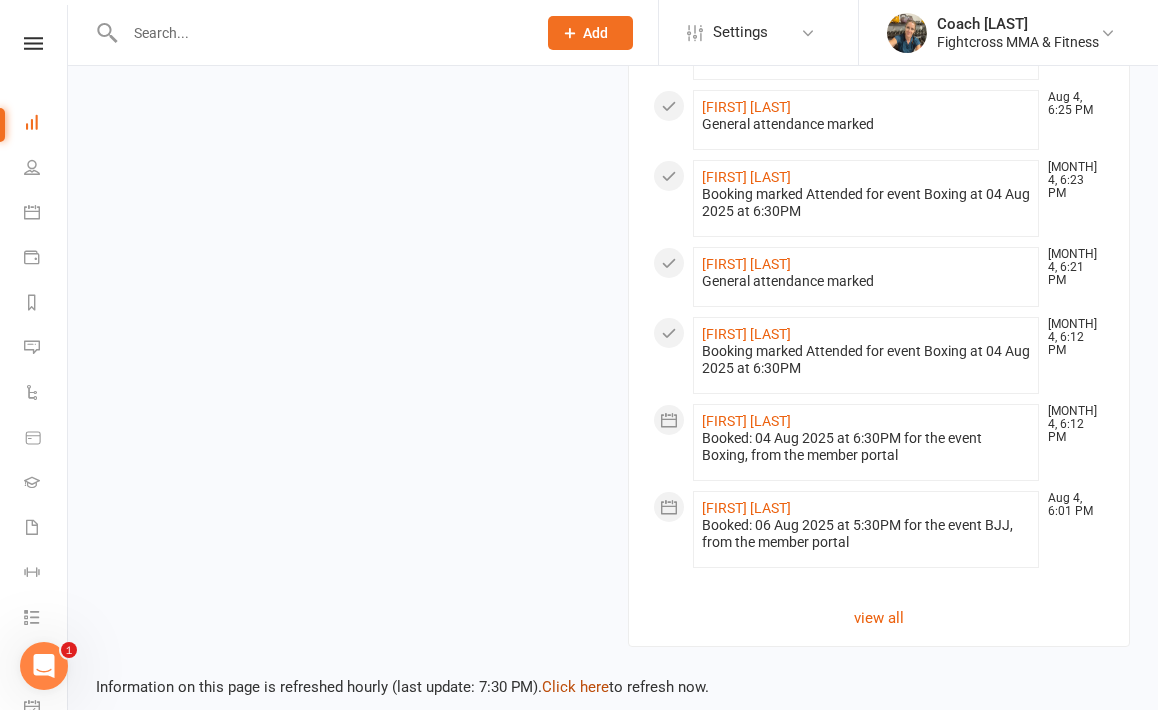 click on "Click here" at bounding box center (575, 687) 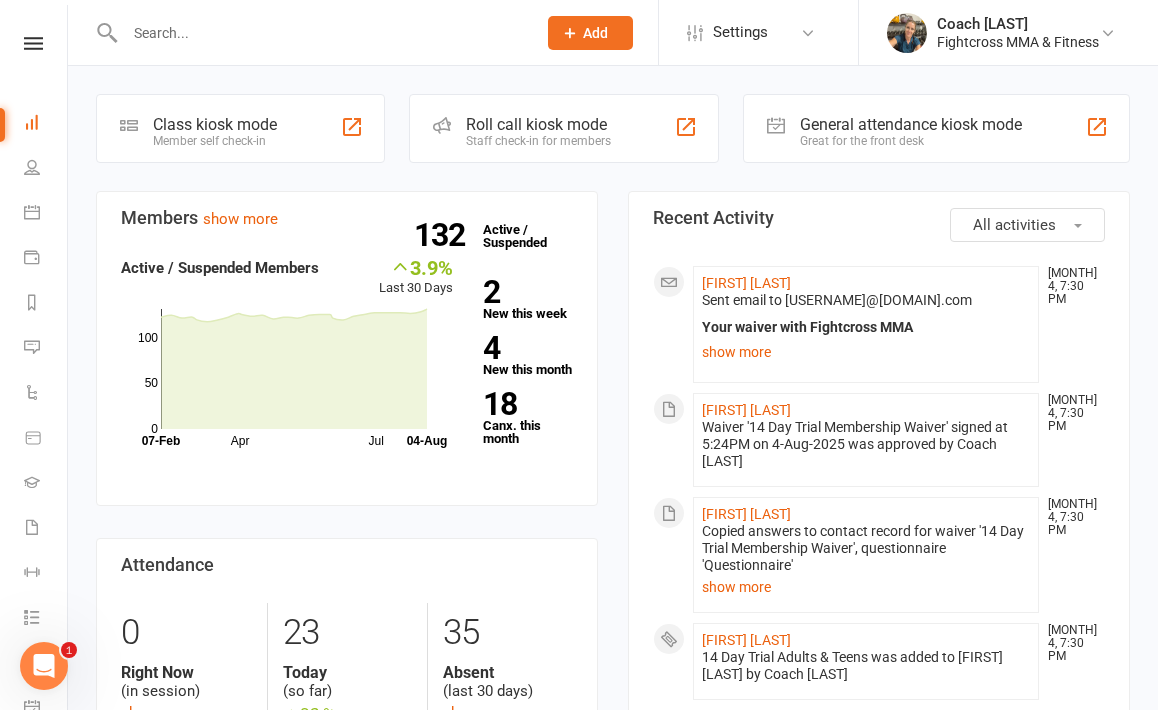 scroll, scrollTop: 0, scrollLeft: 0, axis: both 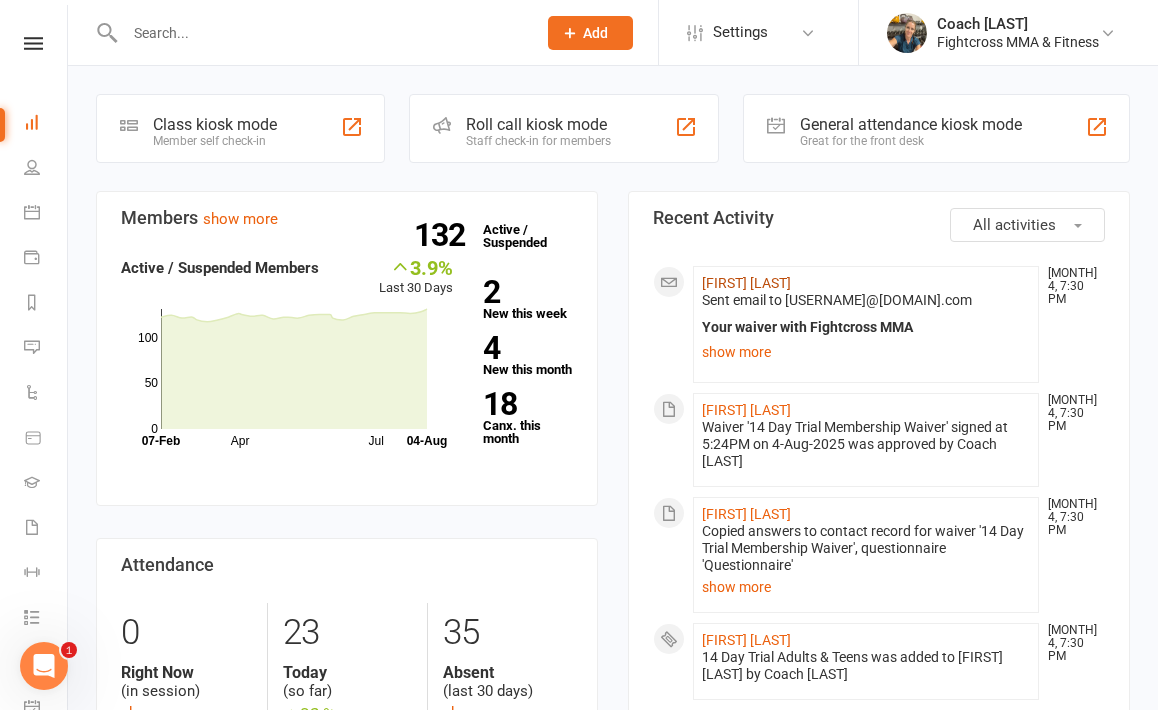 click on "[FIRST] [LAST]" 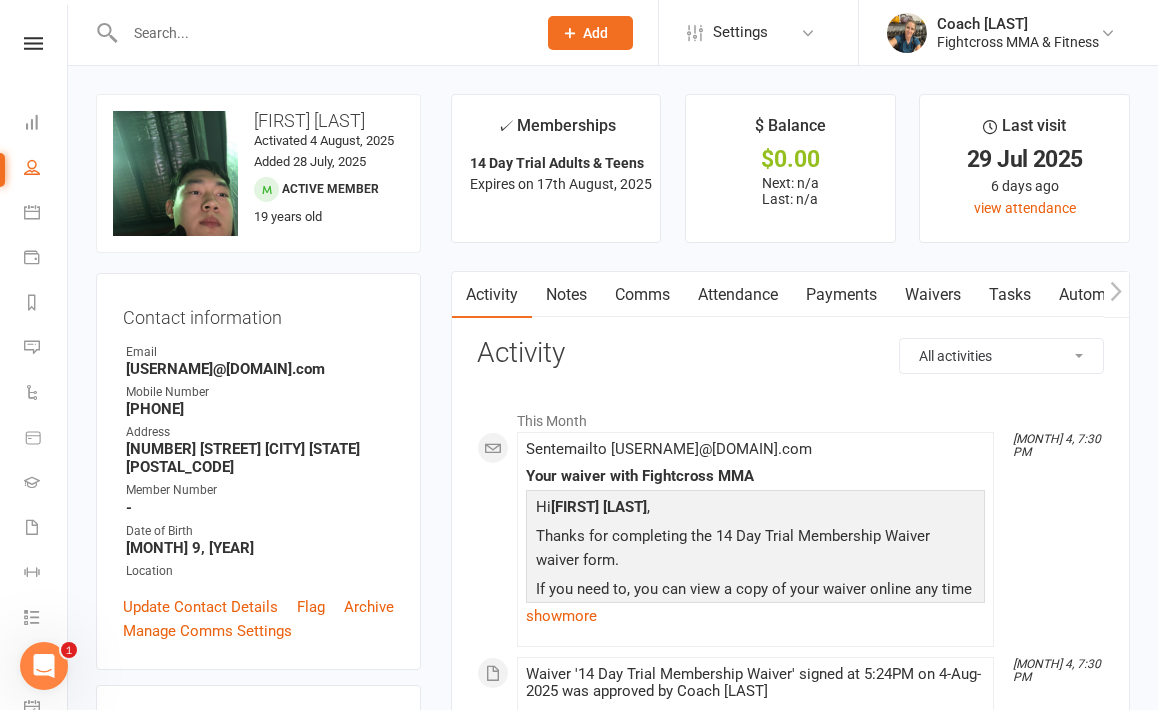 click on "Payments" at bounding box center [841, 295] 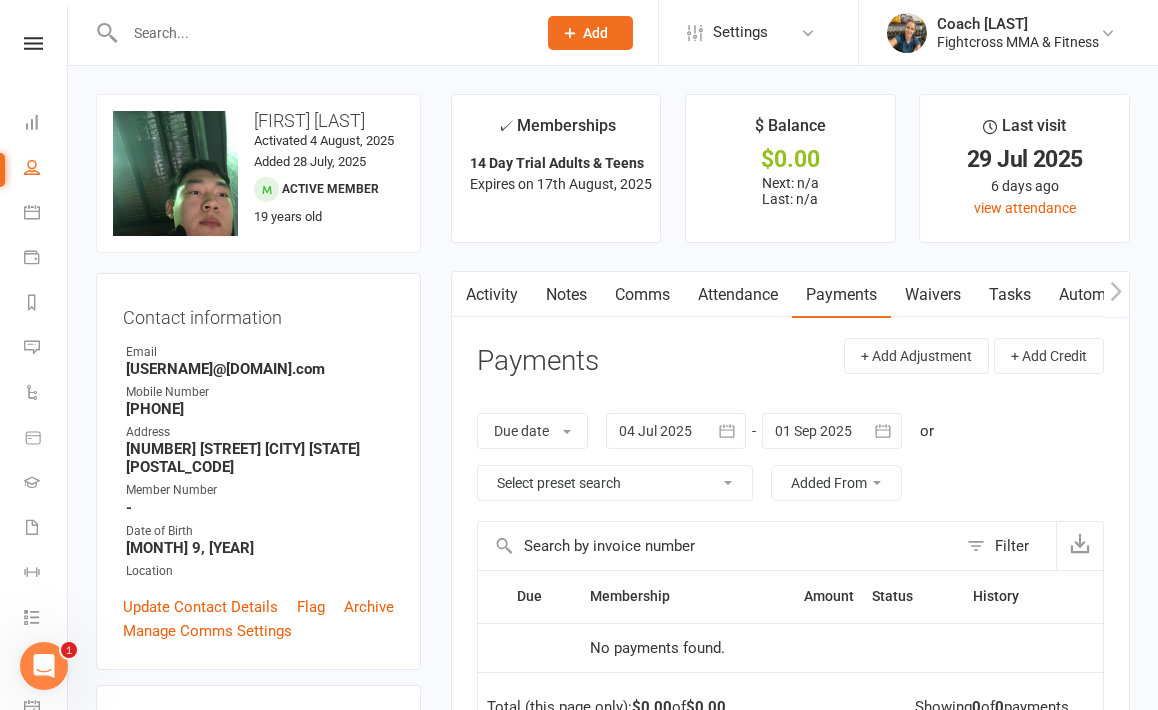 scroll, scrollTop: 0, scrollLeft: 0, axis: both 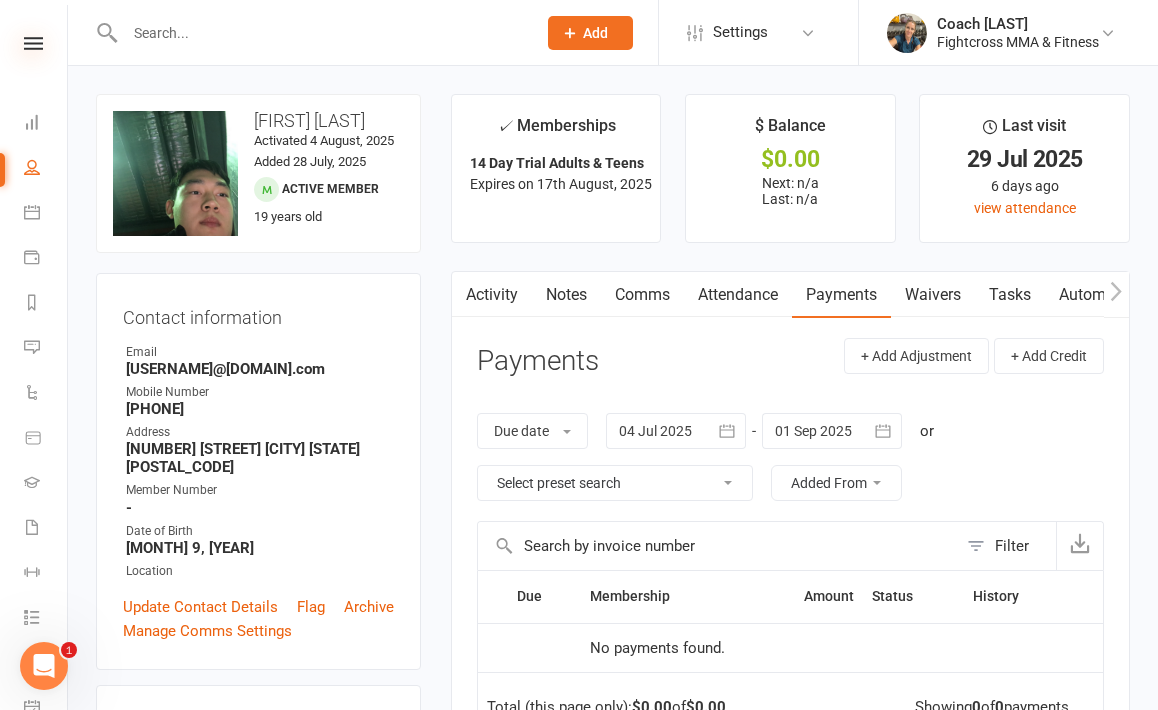 click at bounding box center (33, 43) 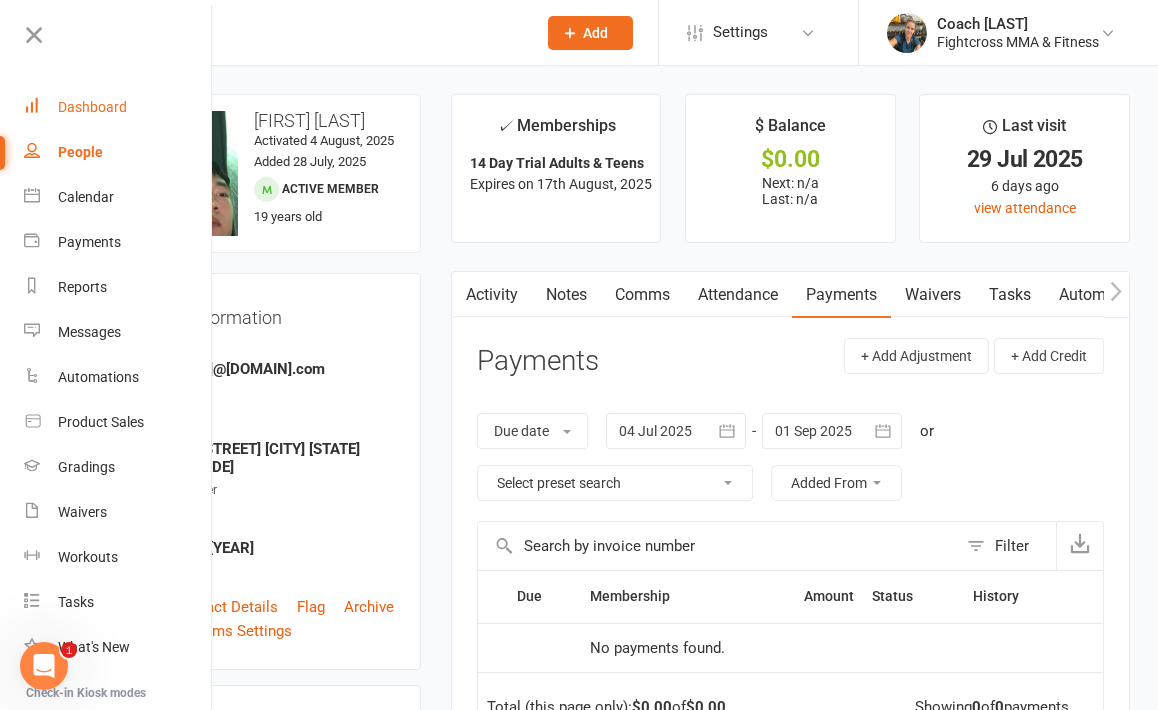click on "Dashboard" at bounding box center [92, 107] 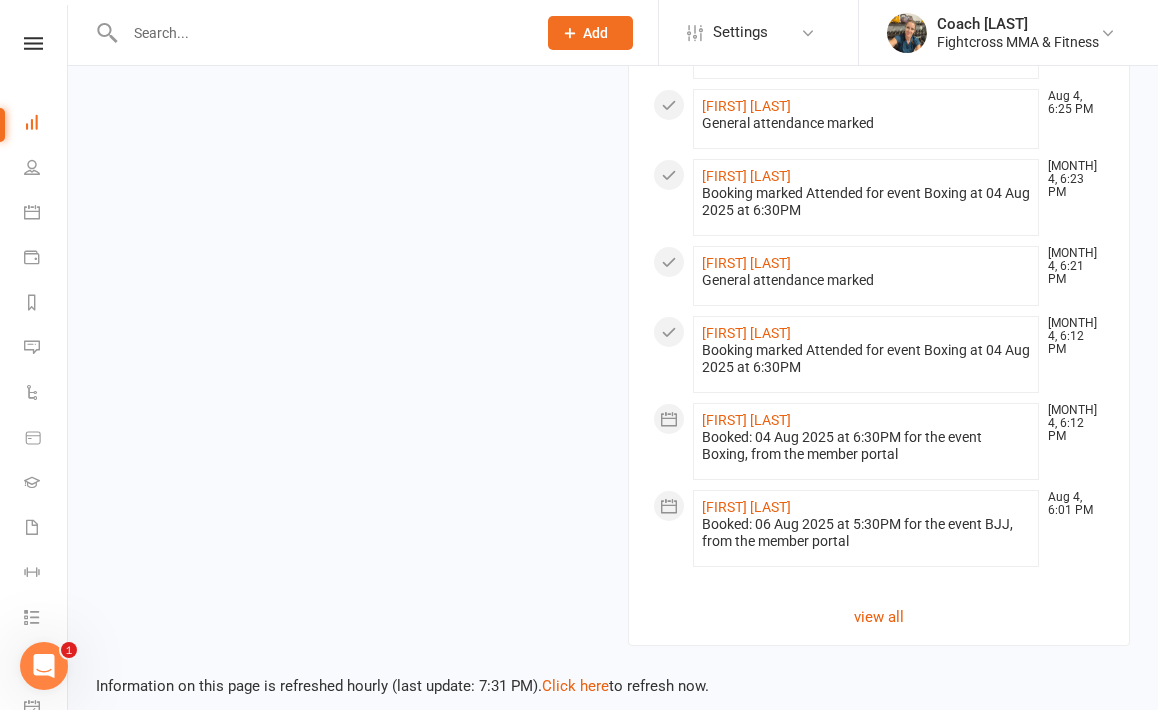 scroll, scrollTop: 1552, scrollLeft: 0, axis: vertical 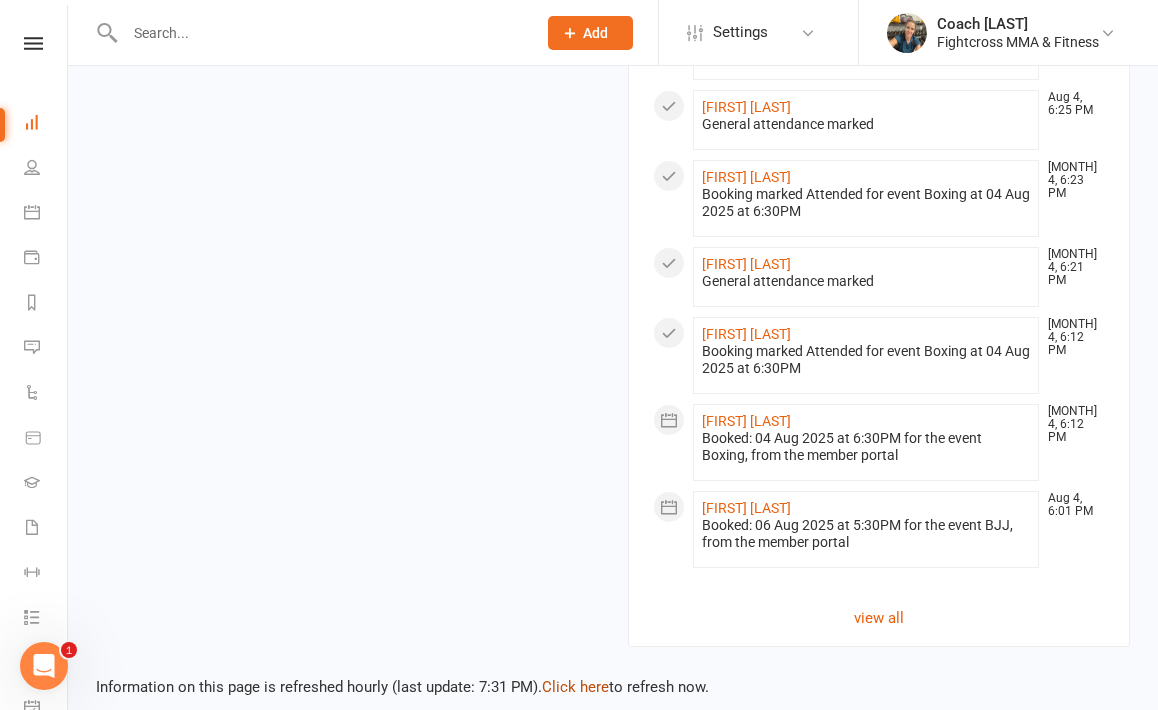 click on "Click here" at bounding box center [575, 687] 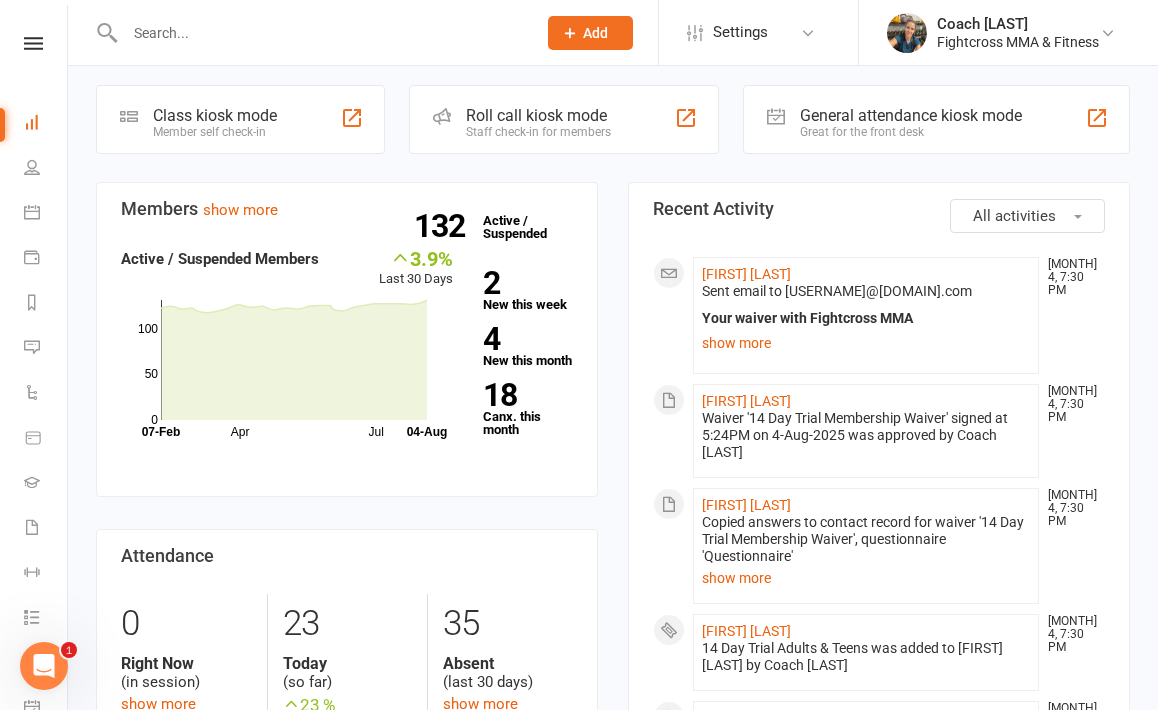 scroll, scrollTop: 7, scrollLeft: 0, axis: vertical 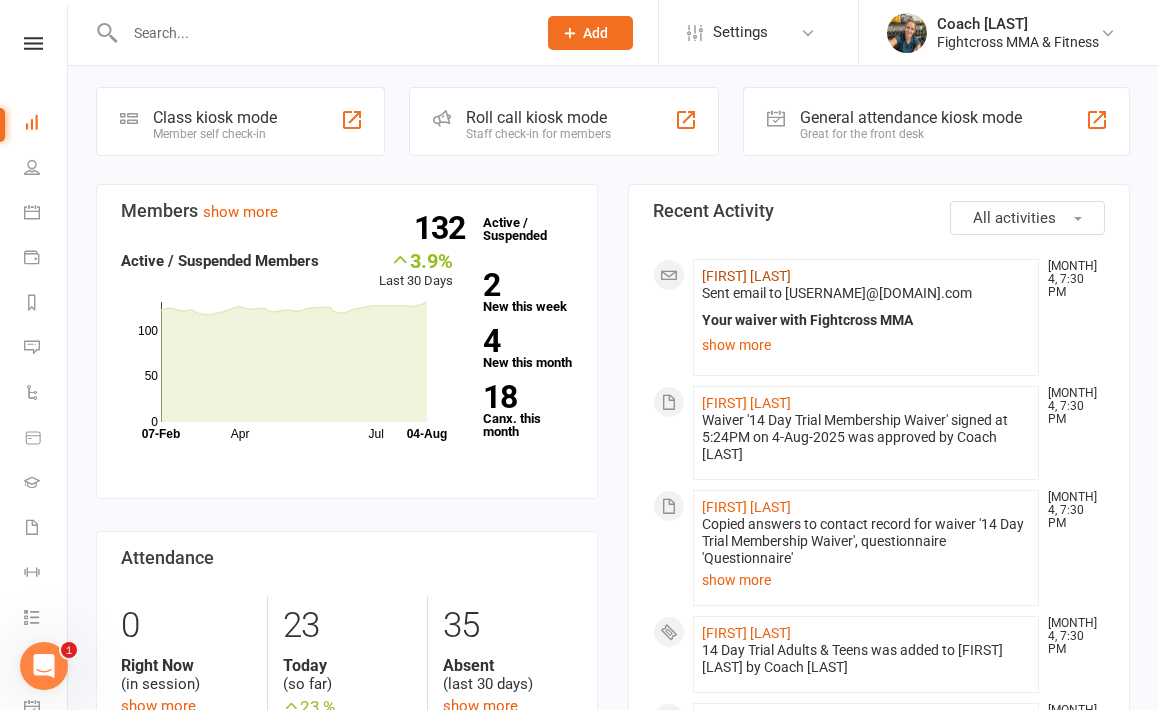 click on "[FIRST] [LAST]" 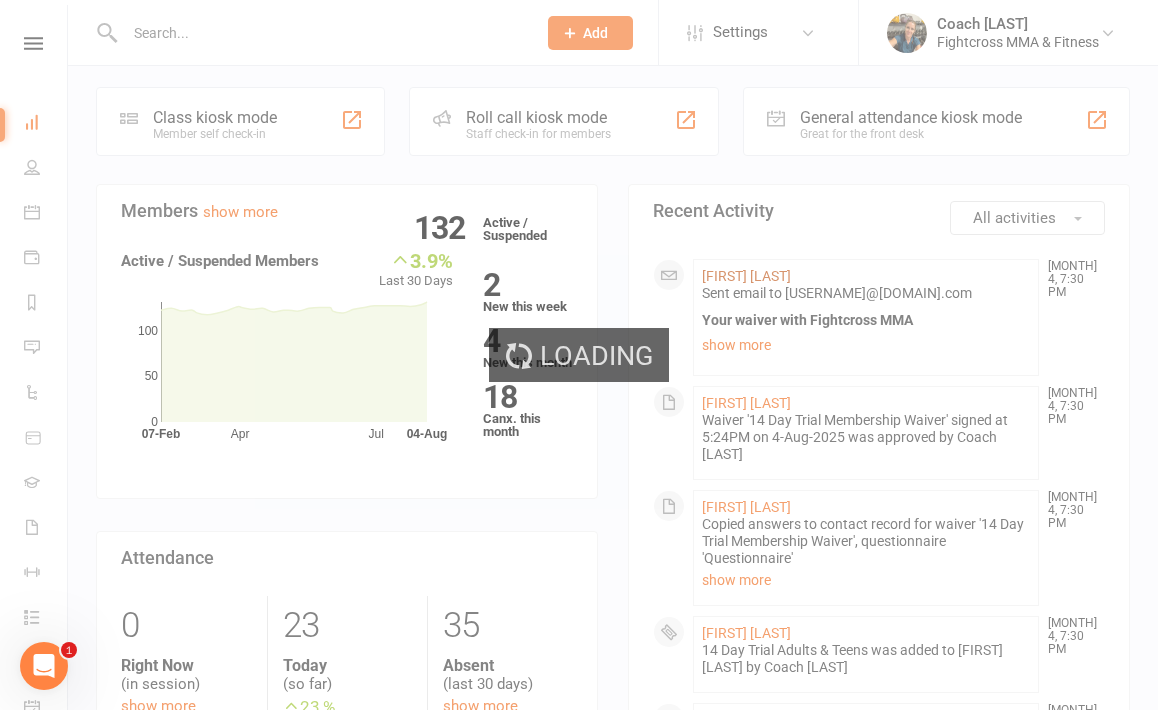 scroll, scrollTop: 0, scrollLeft: 0, axis: both 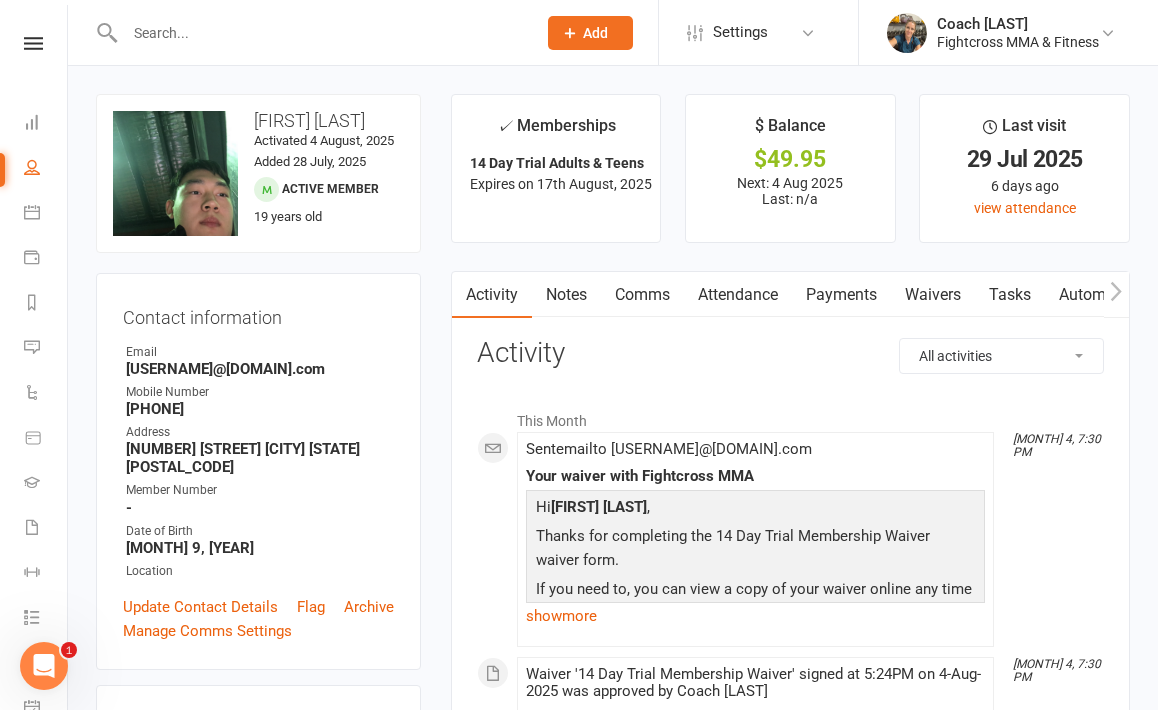 click on "Payments" at bounding box center (841, 295) 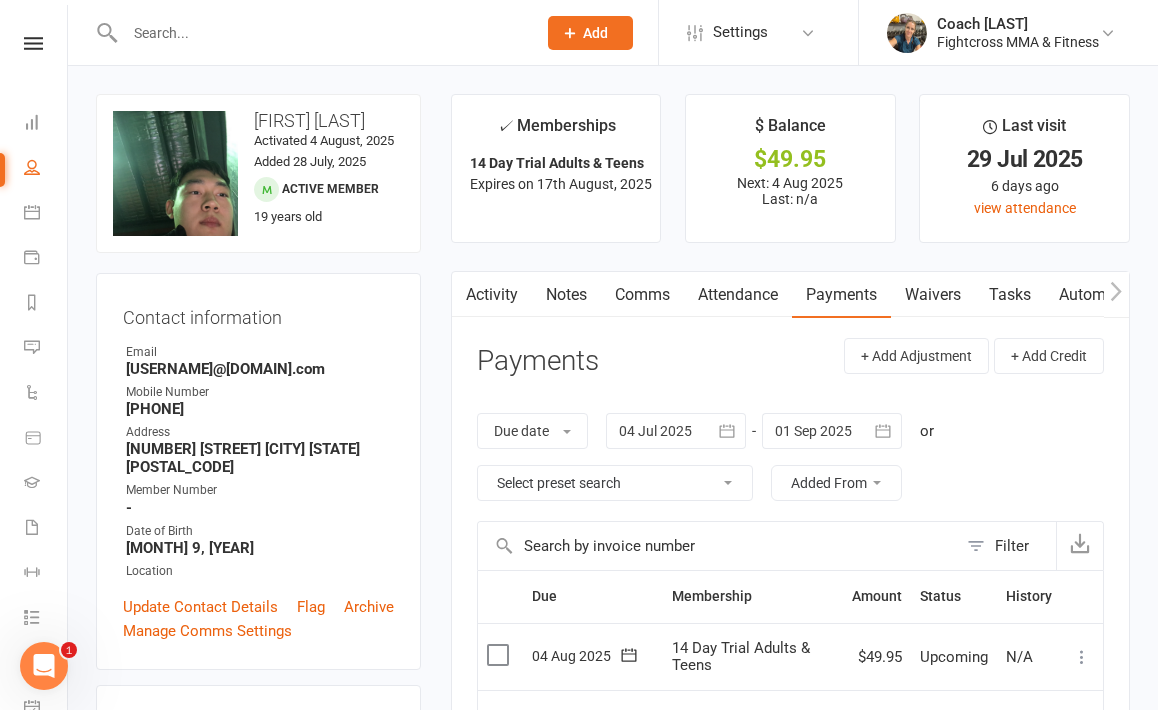 click at bounding box center (500, 655) 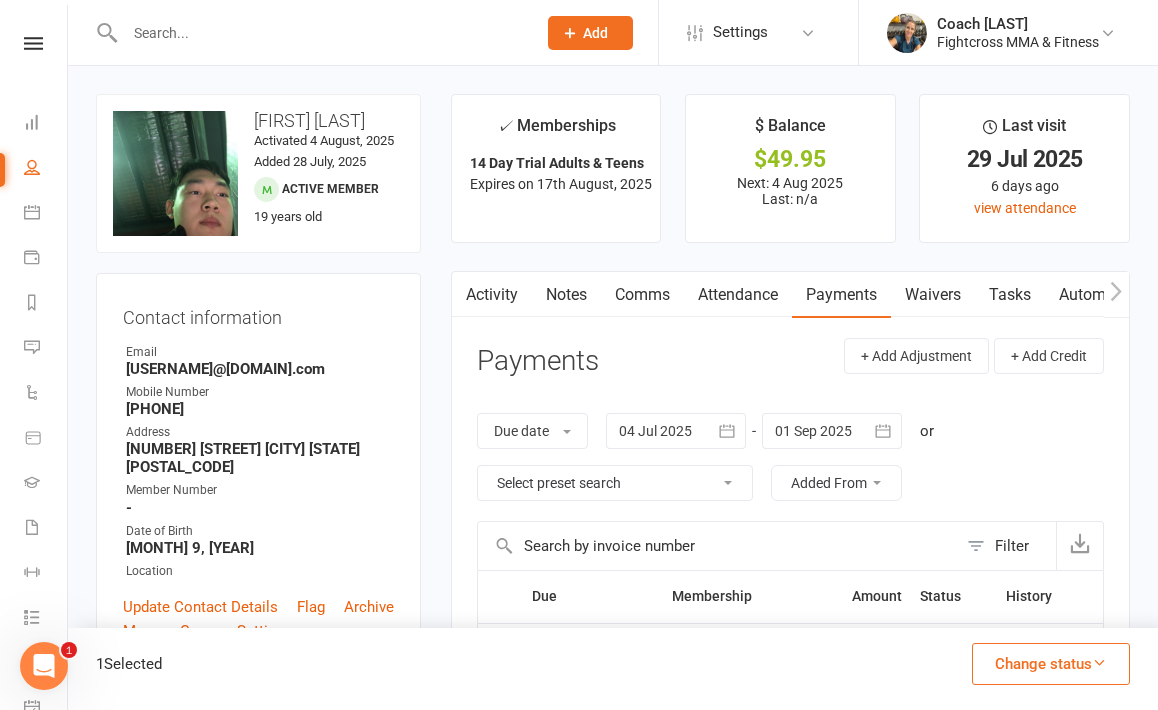 click on "Change status" at bounding box center [1051, 664] 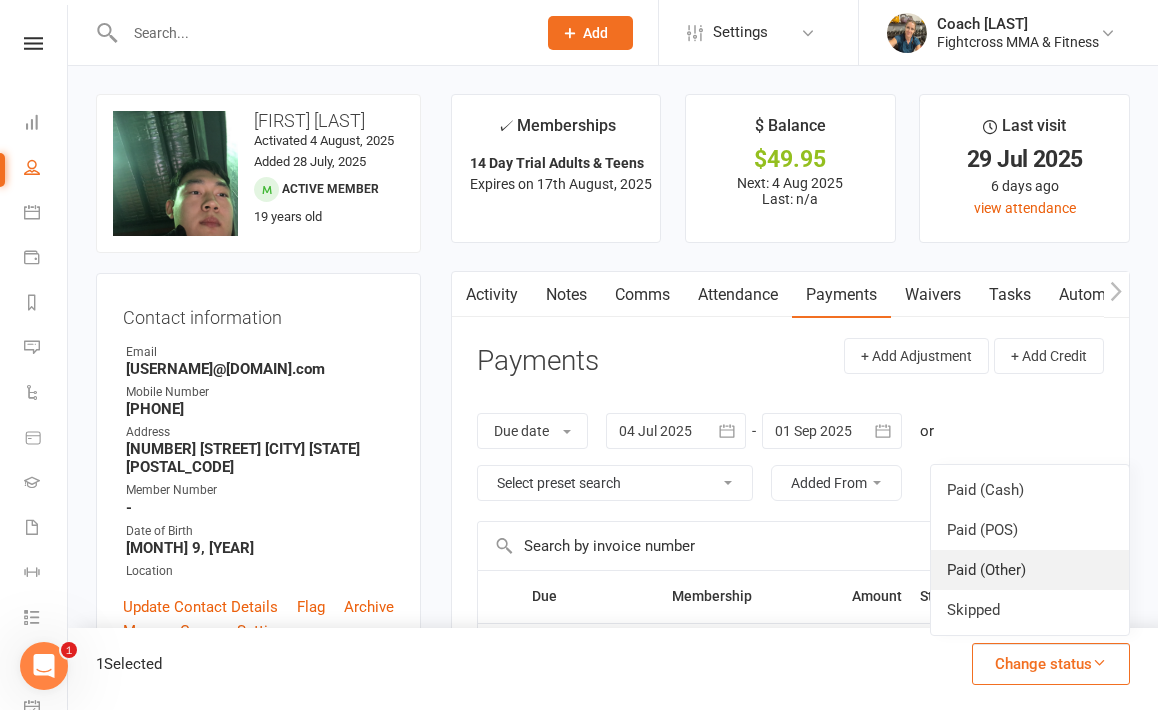click on "Paid (Other)" at bounding box center [1030, 570] 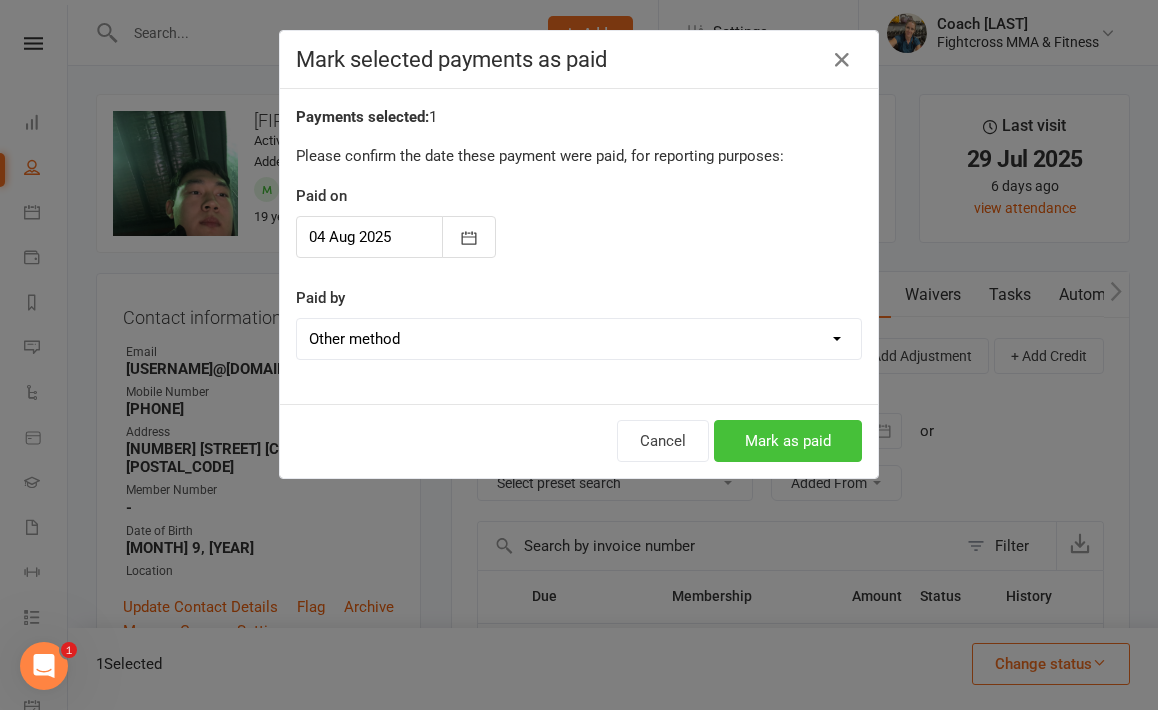 click on "Mark as paid" at bounding box center (788, 441) 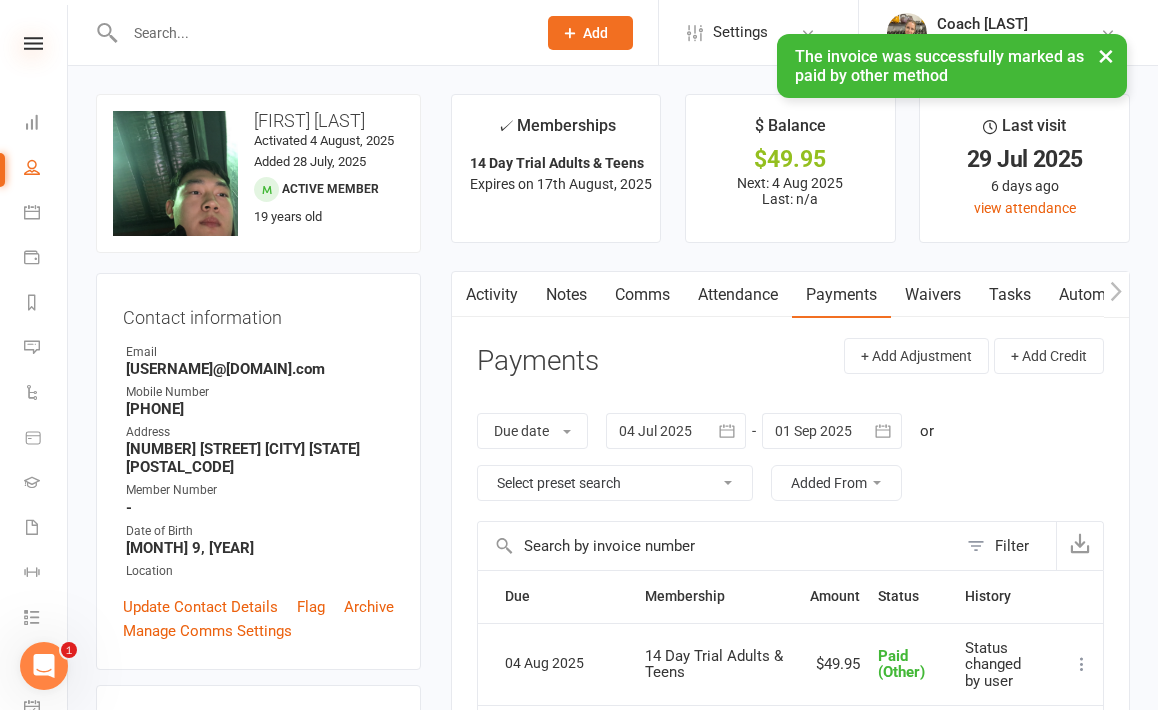 click at bounding box center [33, 43] 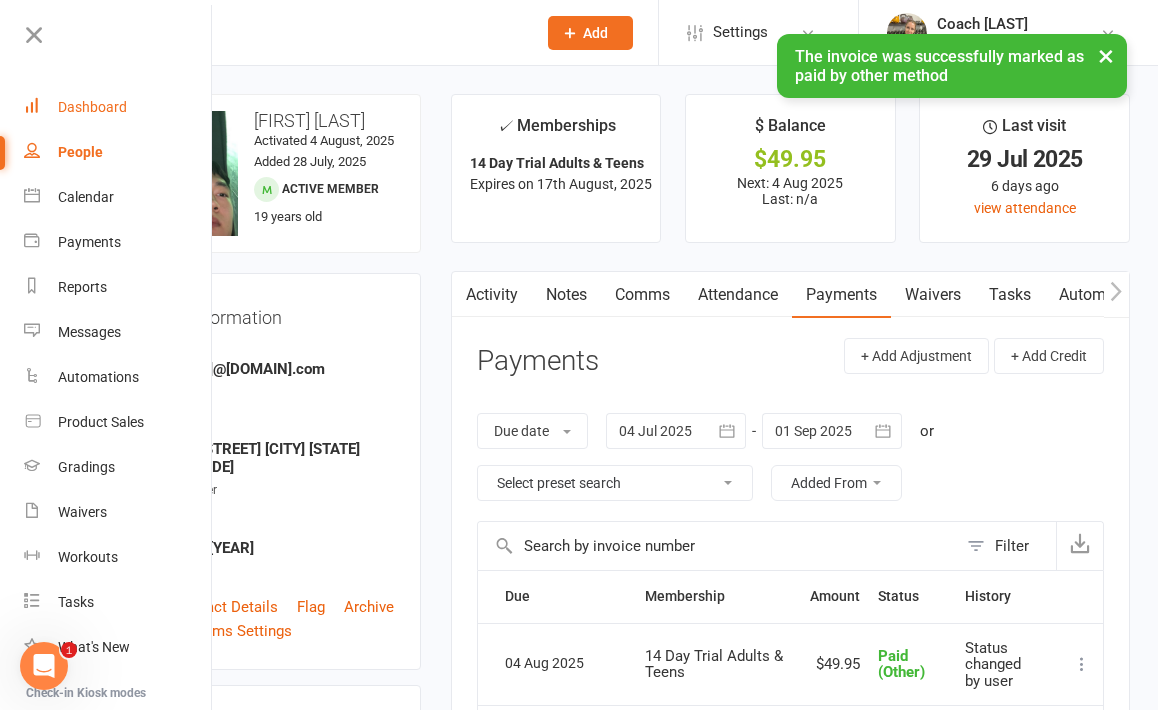 click on "Dashboard" at bounding box center [92, 107] 